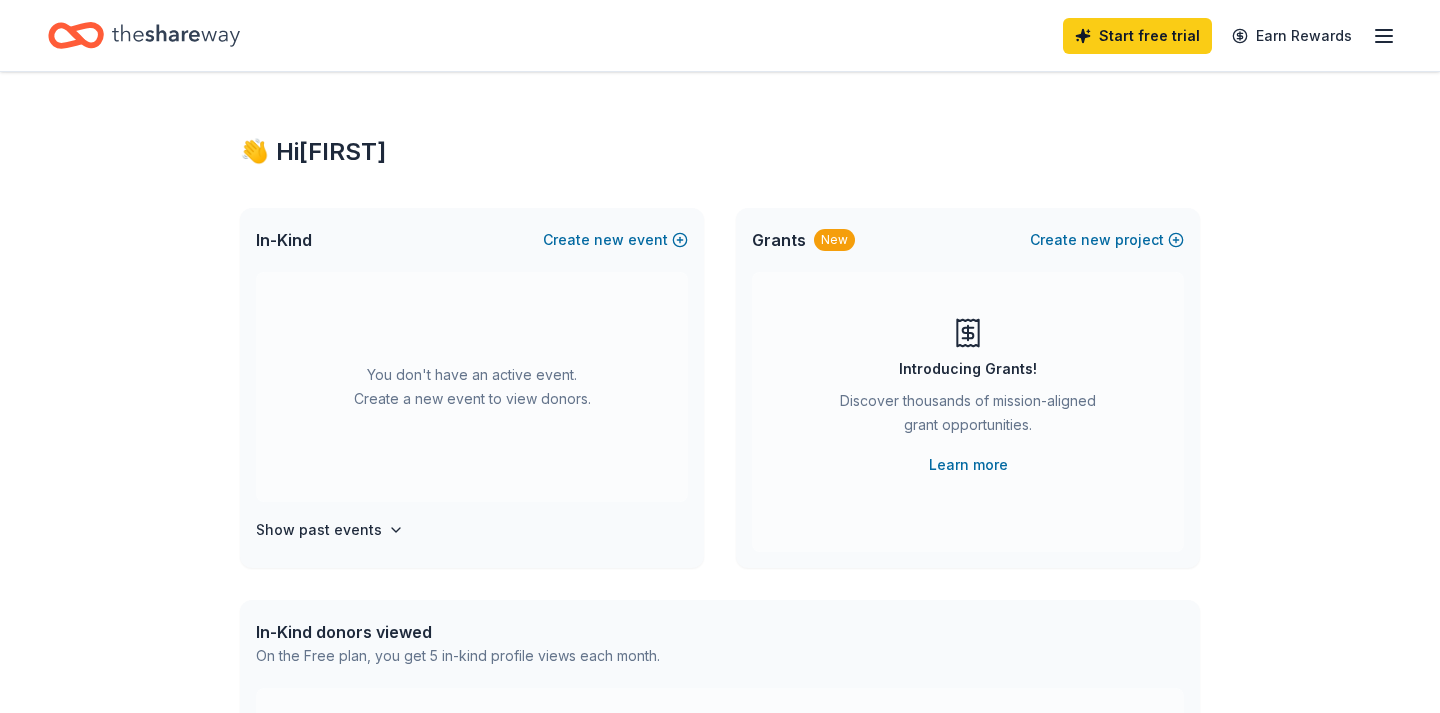 scroll, scrollTop: 0, scrollLeft: 0, axis: both 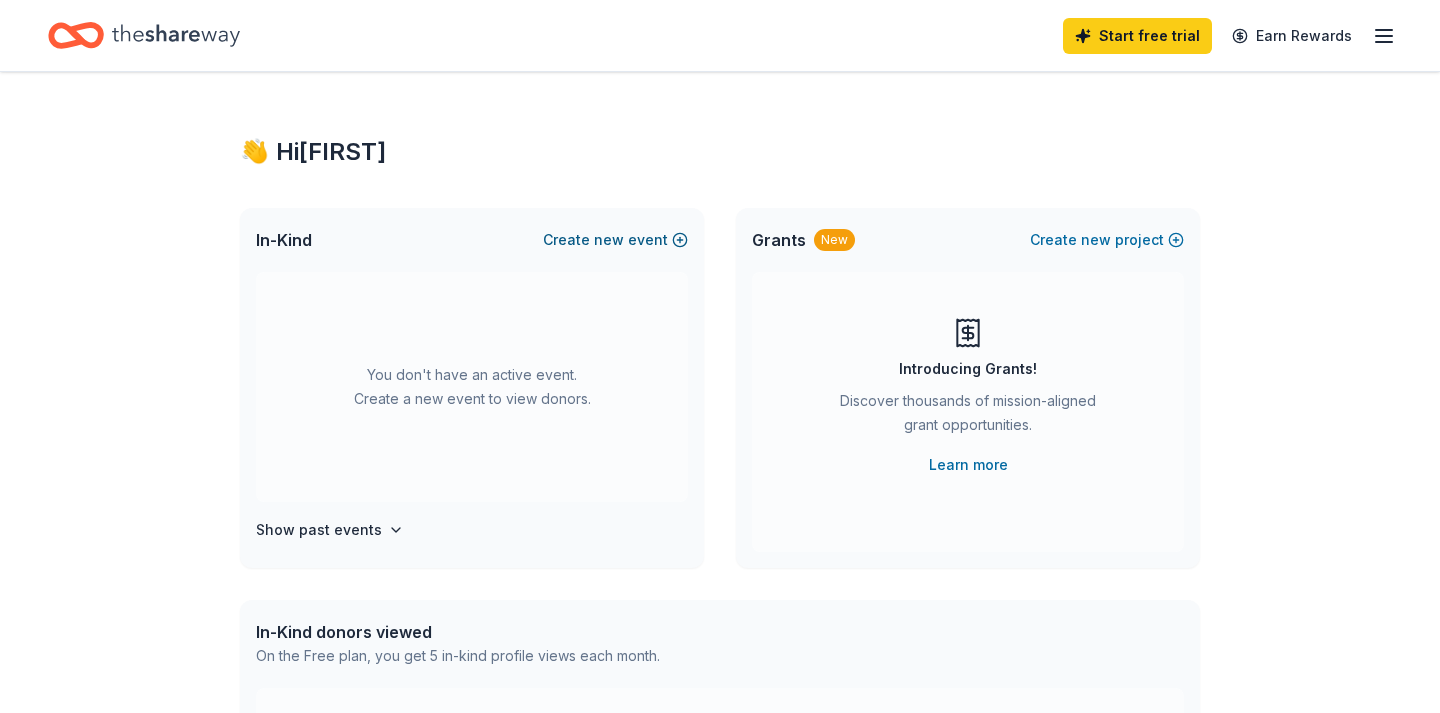 click on "new" at bounding box center (609, 240) 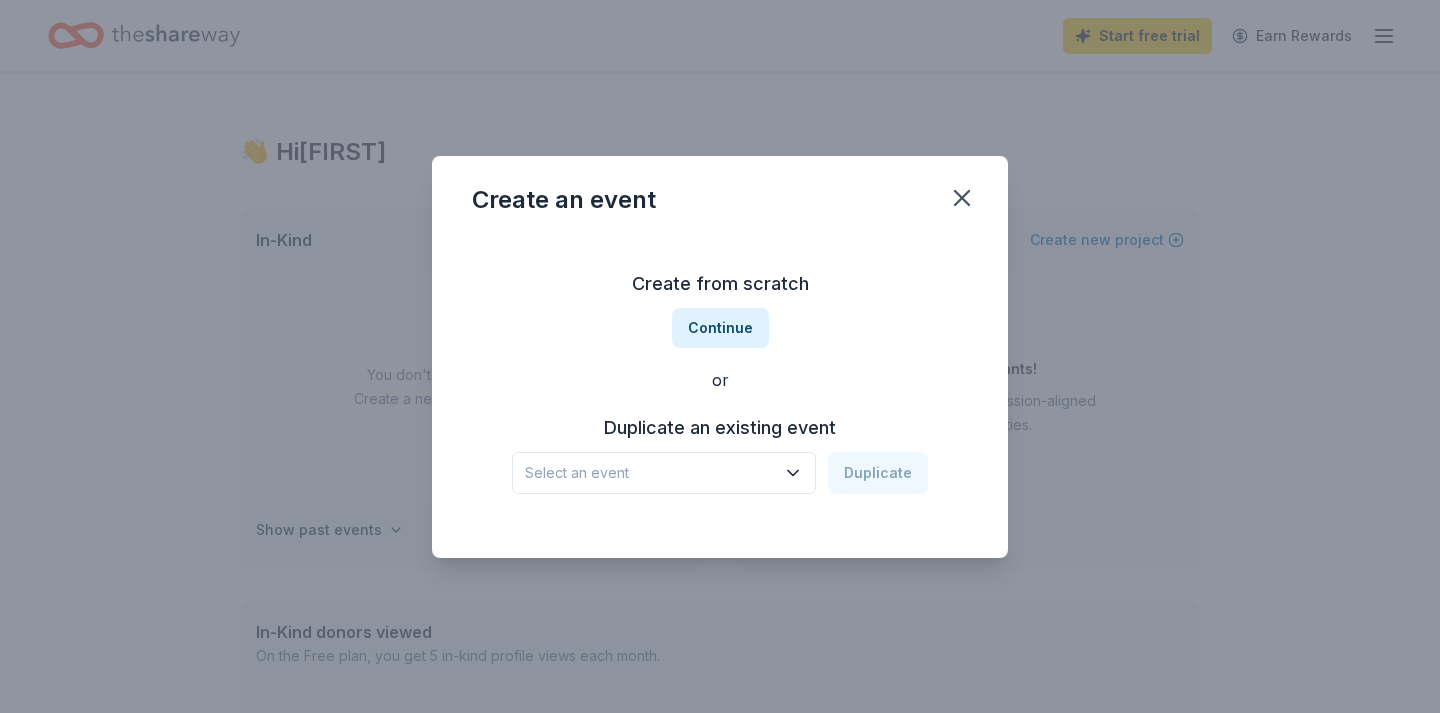 click on "Select an event" at bounding box center [664, 473] 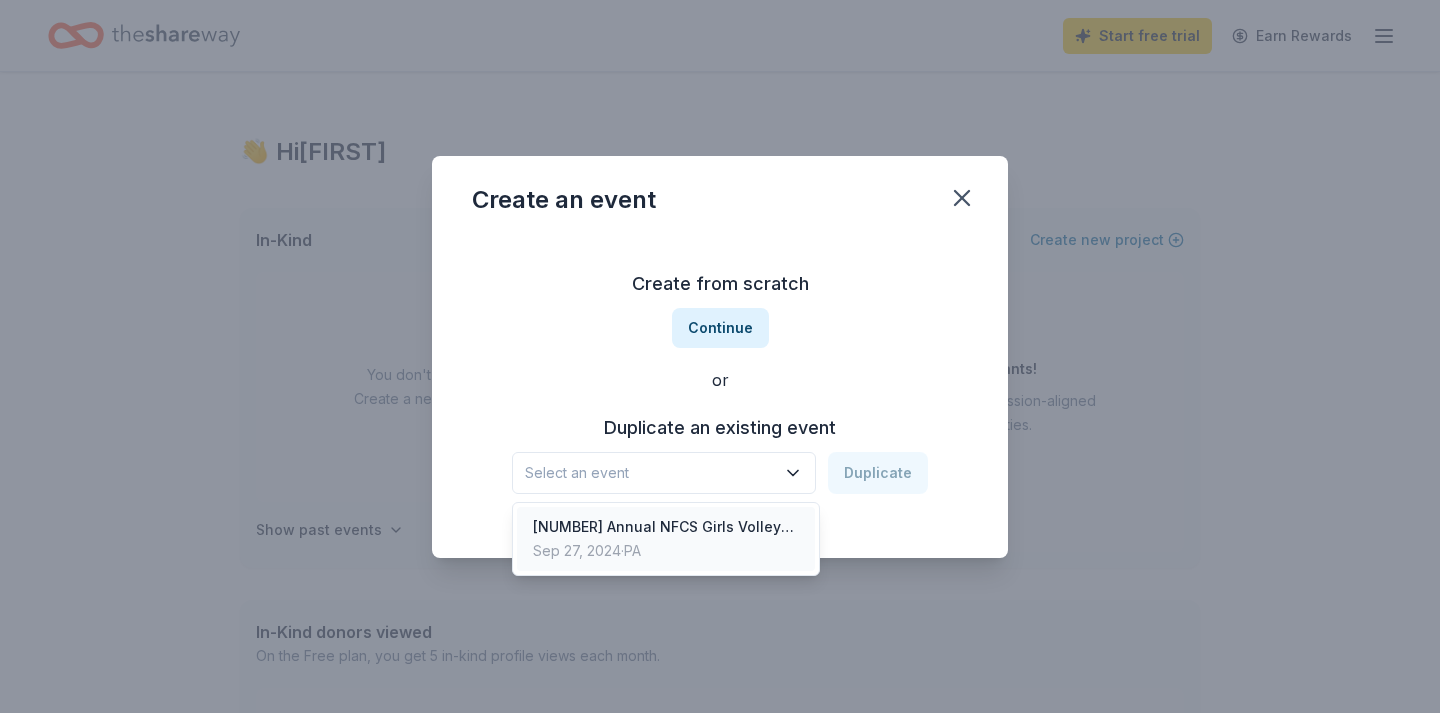 click on "[NUMBER] Annual NFCS Girls Volleyball Beef and Beer" at bounding box center (666, 527) 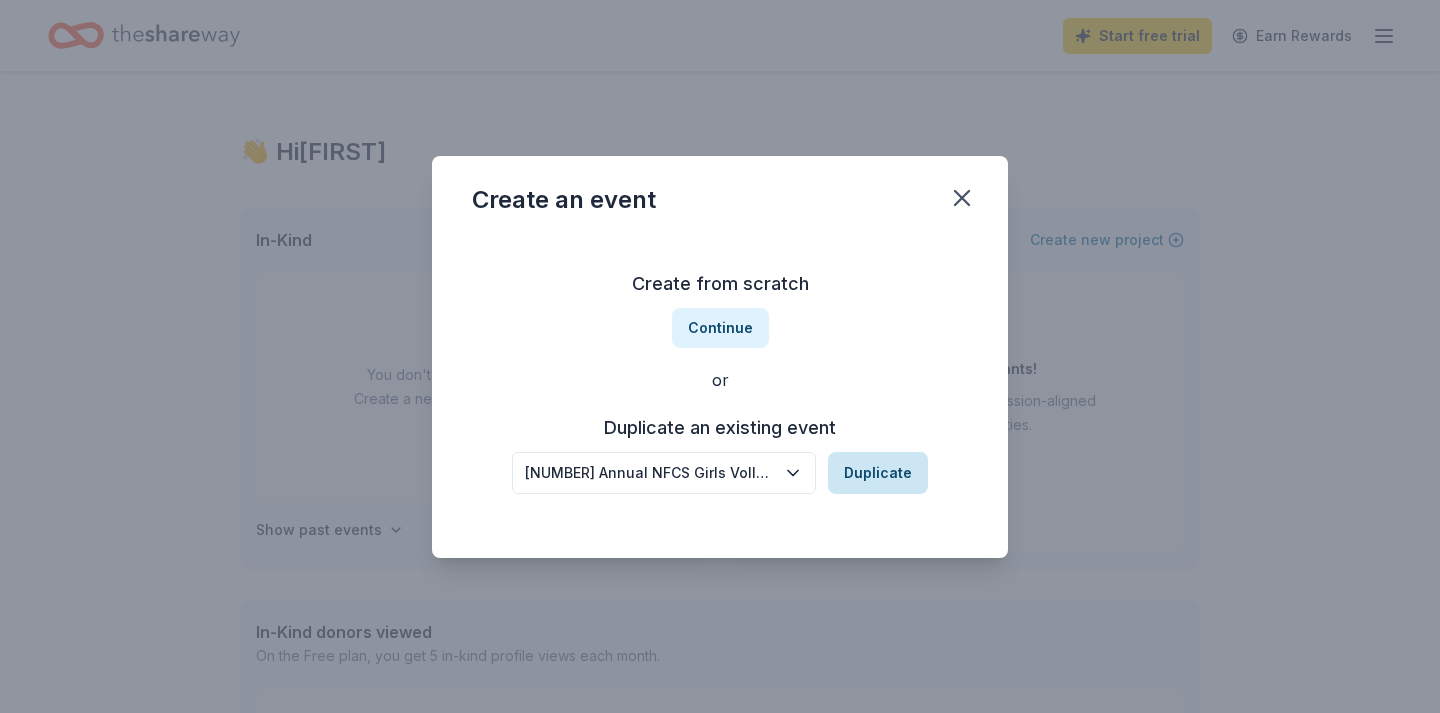 click on "Duplicate" at bounding box center [878, 473] 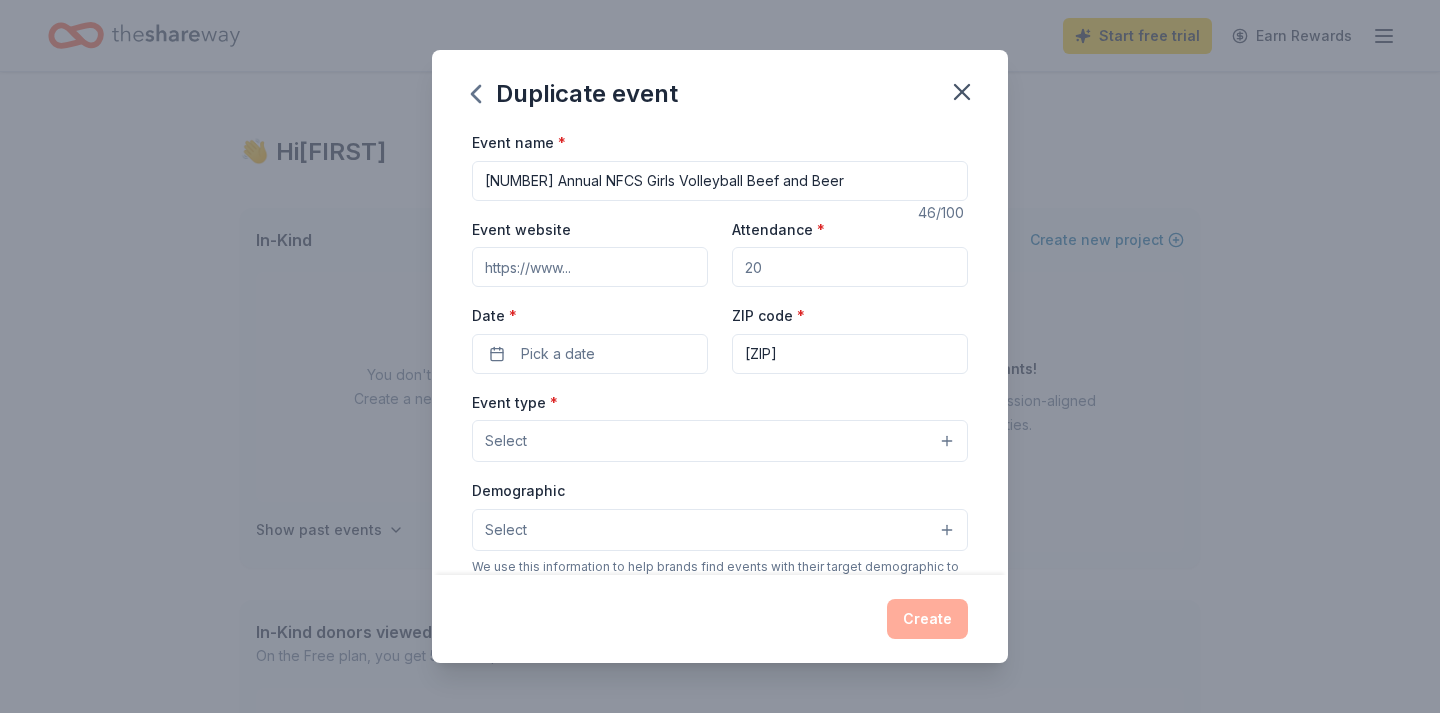 click on "Event website" at bounding box center (590, 267) 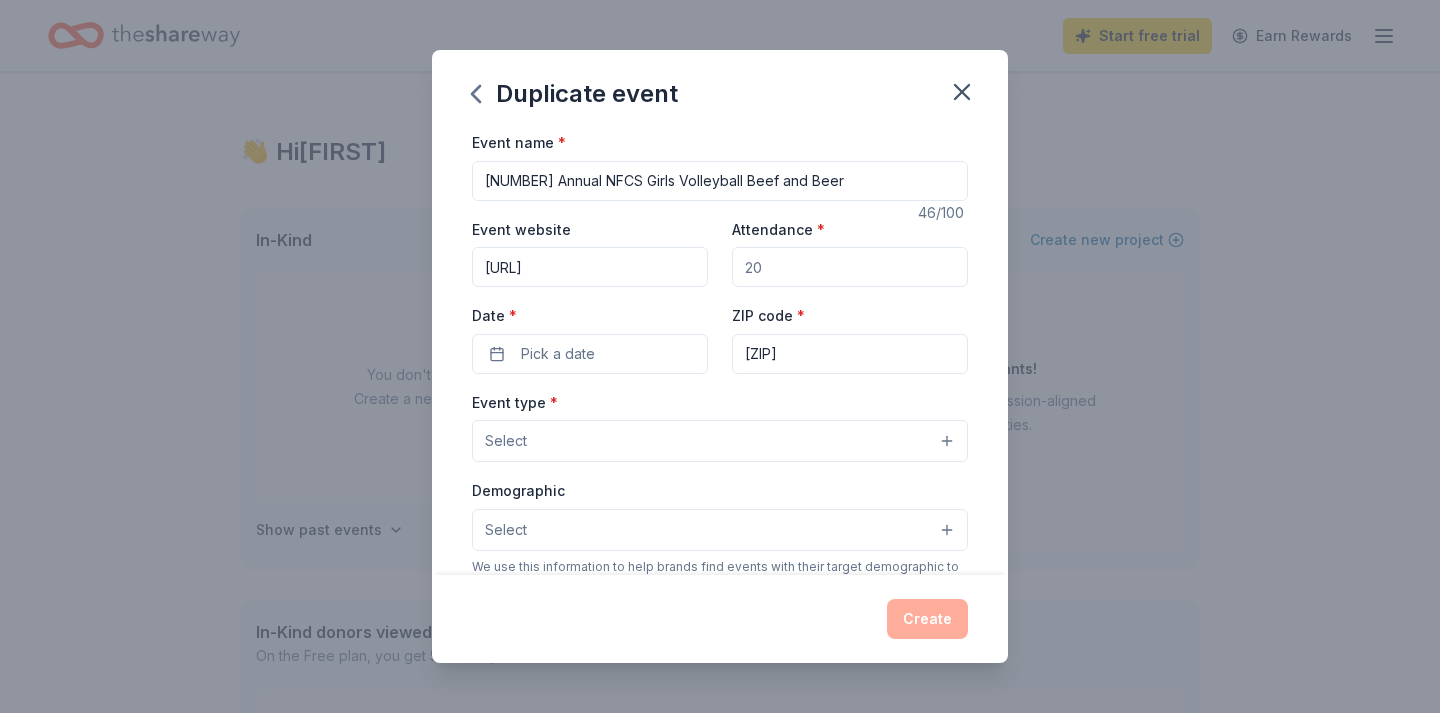 type on "[URL]" 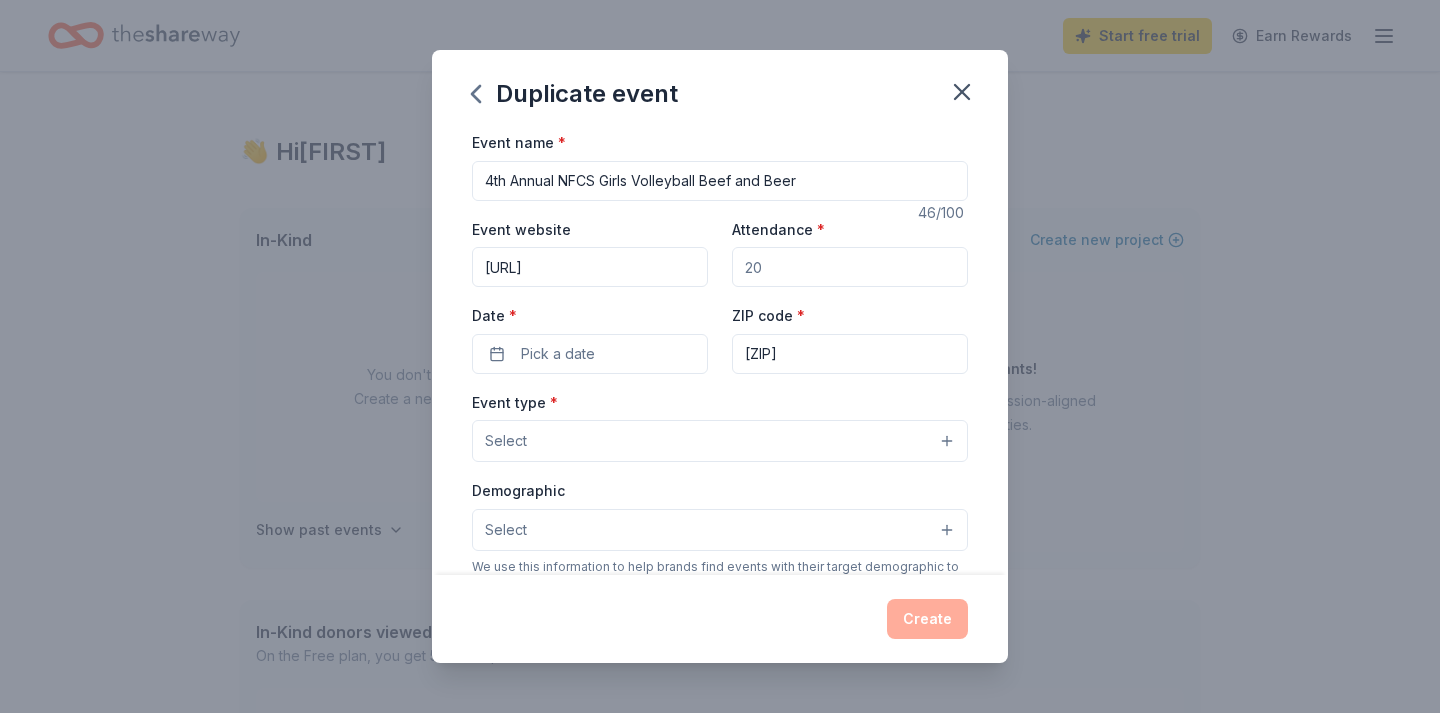 type on "4th Annual NFCS Girls Volleyball Beef and Beer" 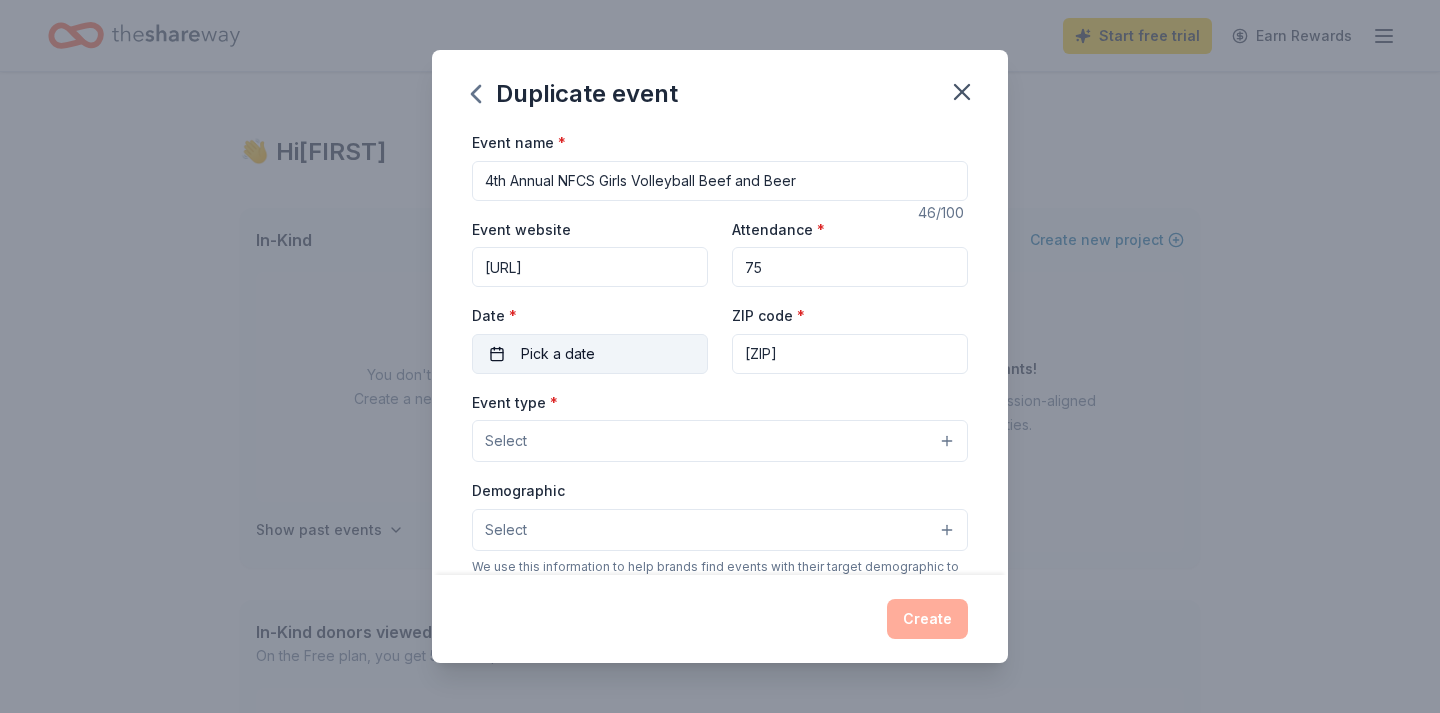 type on "75" 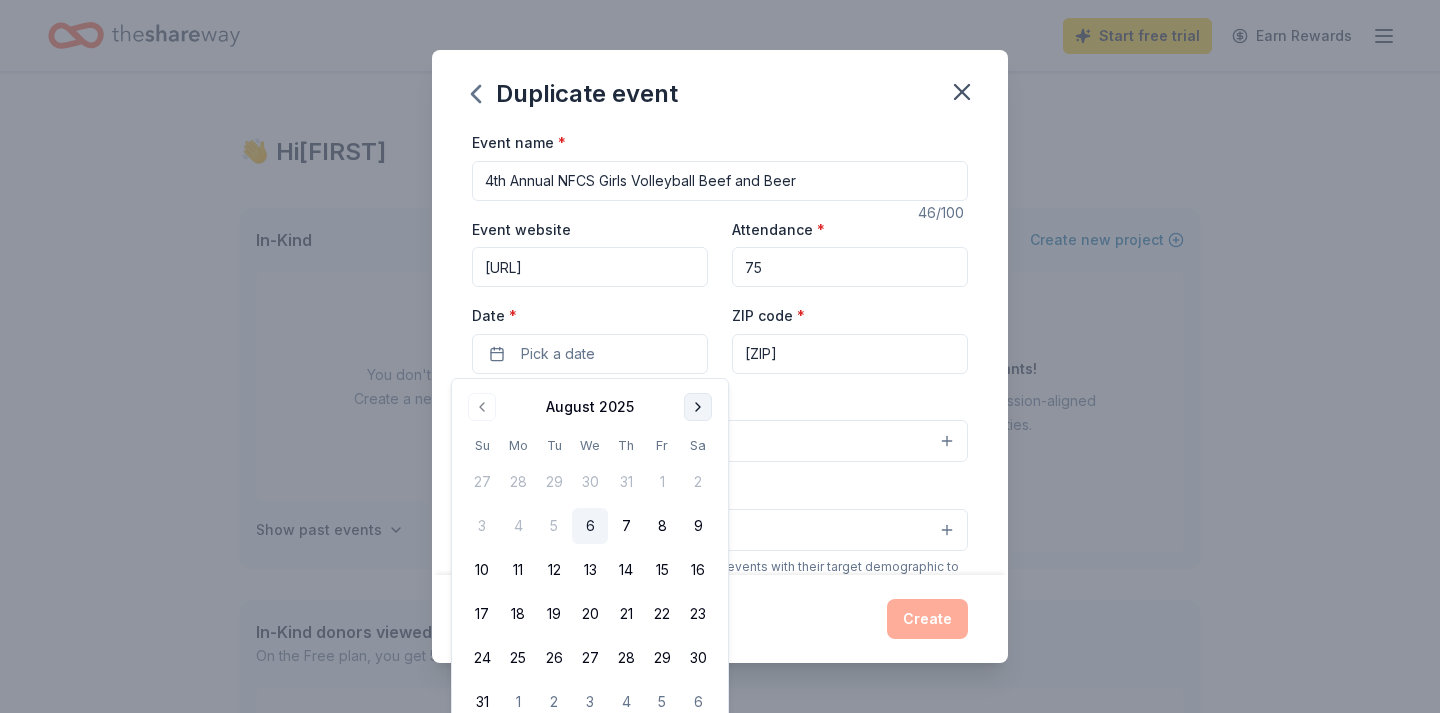 click at bounding box center (698, 407) 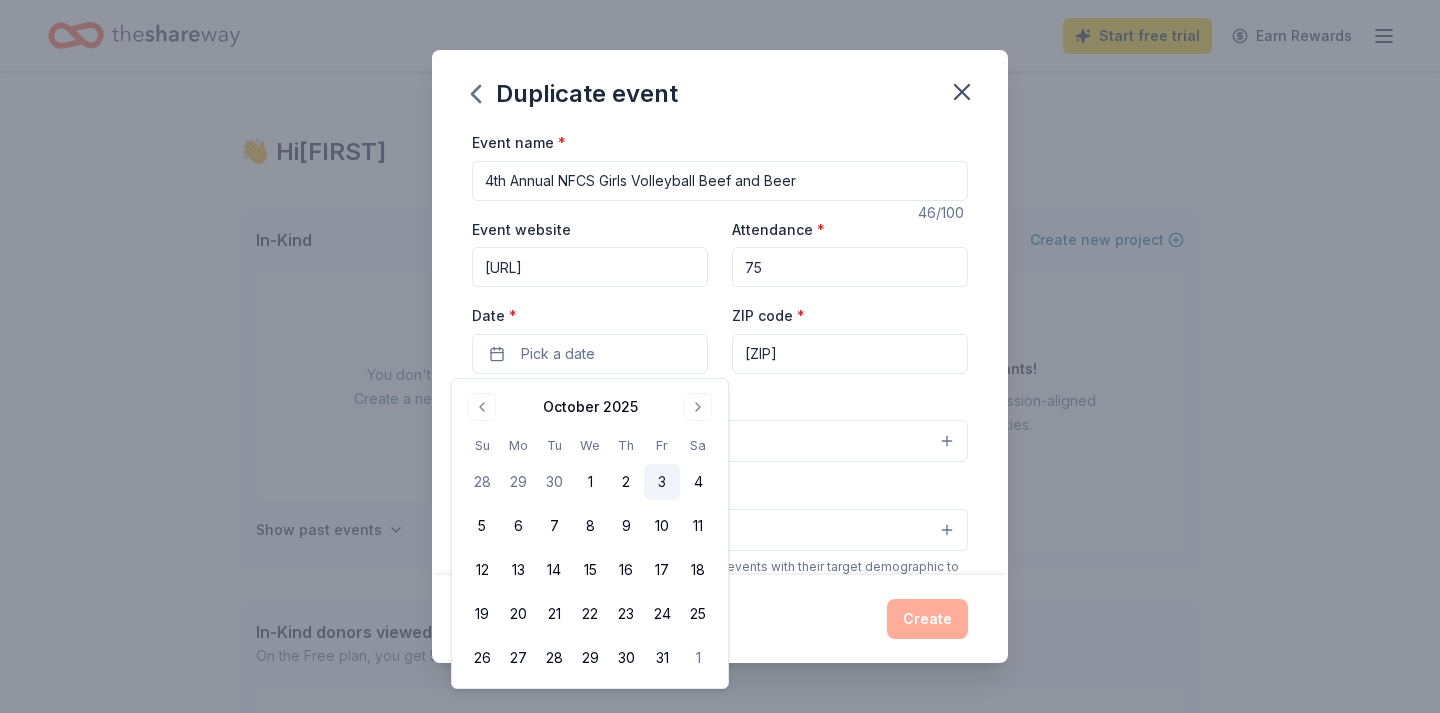 click on "3" at bounding box center (662, 482) 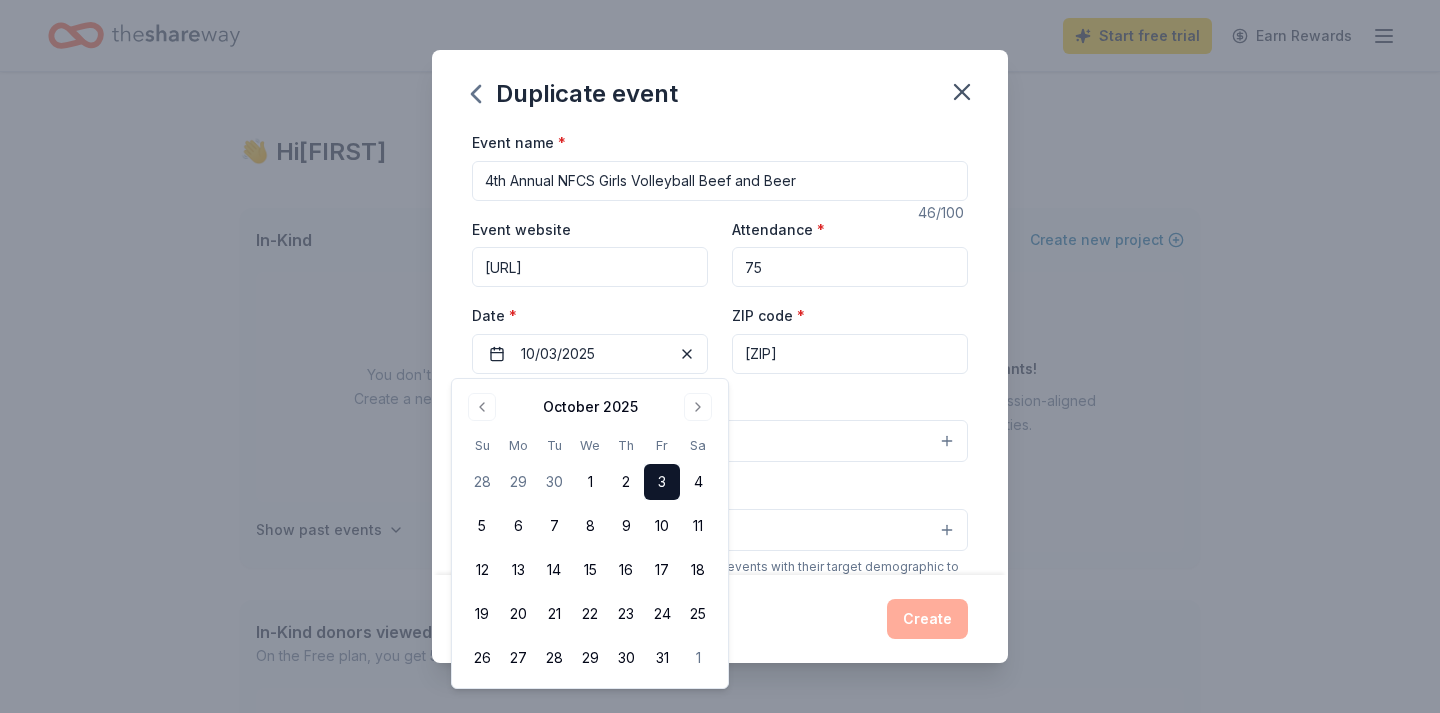 click on "Event name * [NUMBER] Annual NFCS Girls Volleyball Beef and Beer 46 /100 Event website [URL] Attendance * 75 Date * [DATE] ZIP code * [ZIP] Event type * Select Demographic Select We use this information to help brands find events with their target demographic to sponsor their products. Mailing address Apt/unit Description What are you looking for? * Auction & raffle Meals Snacks Desserts Alcohol Beverages Send me reminders Email me reminders of donor application deadlines Recurring event" at bounding box center (720, 592) 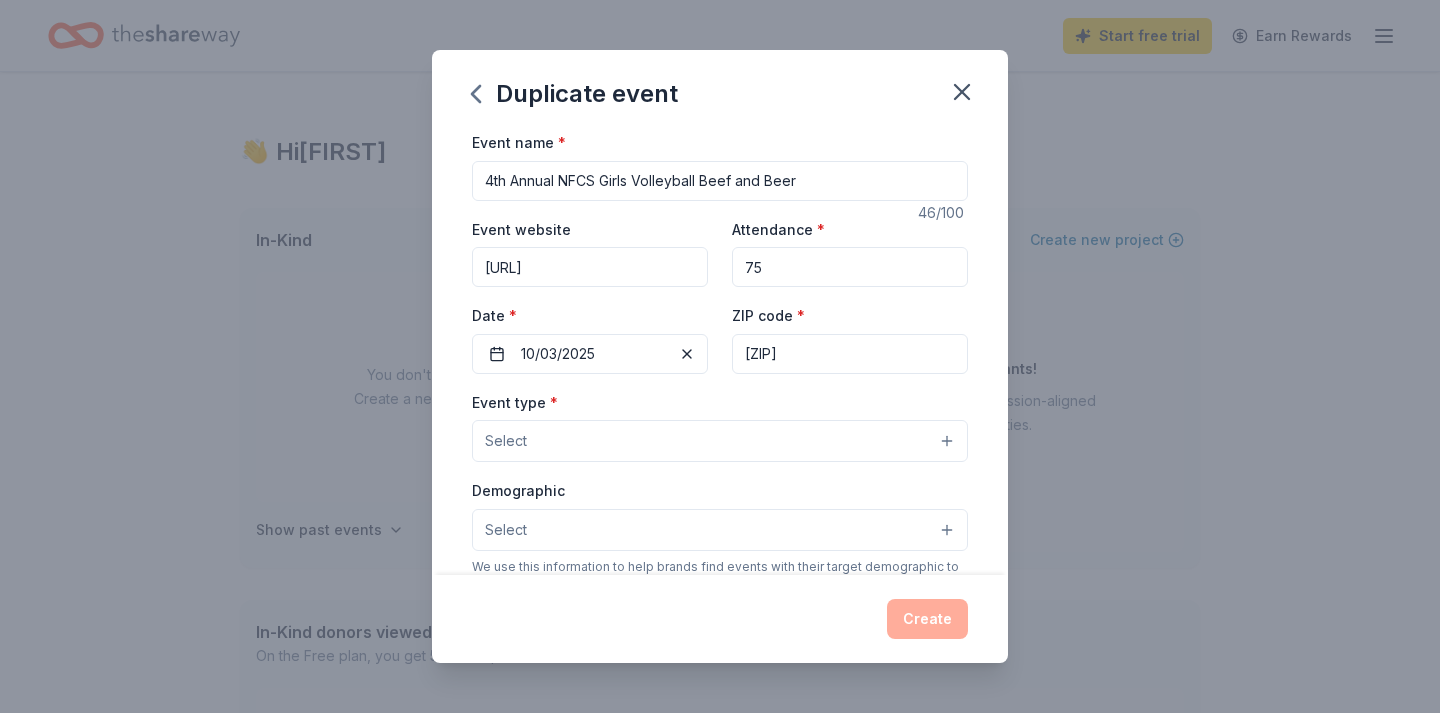 click on "Select" at bounding box center (720, 441) 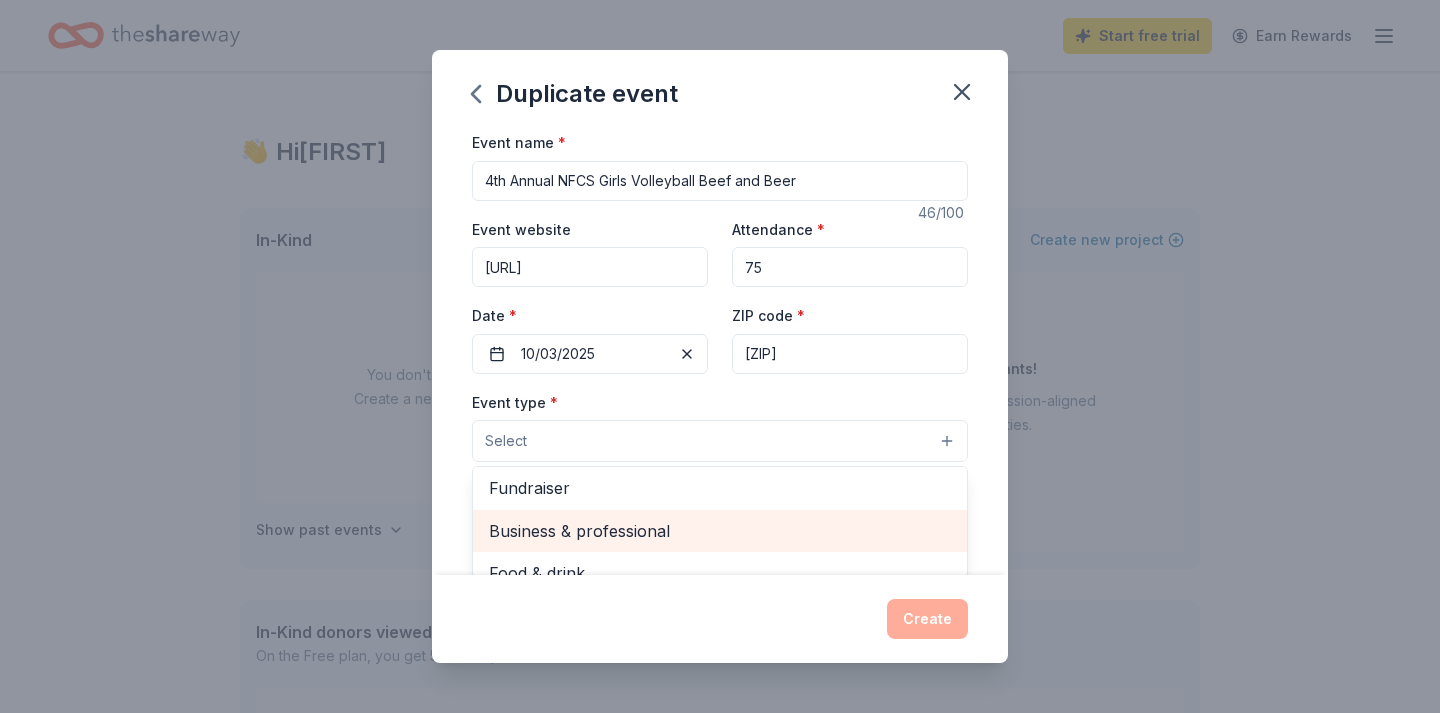 scroll, scrollTop: 0, scrollLeft: 0, axis: both 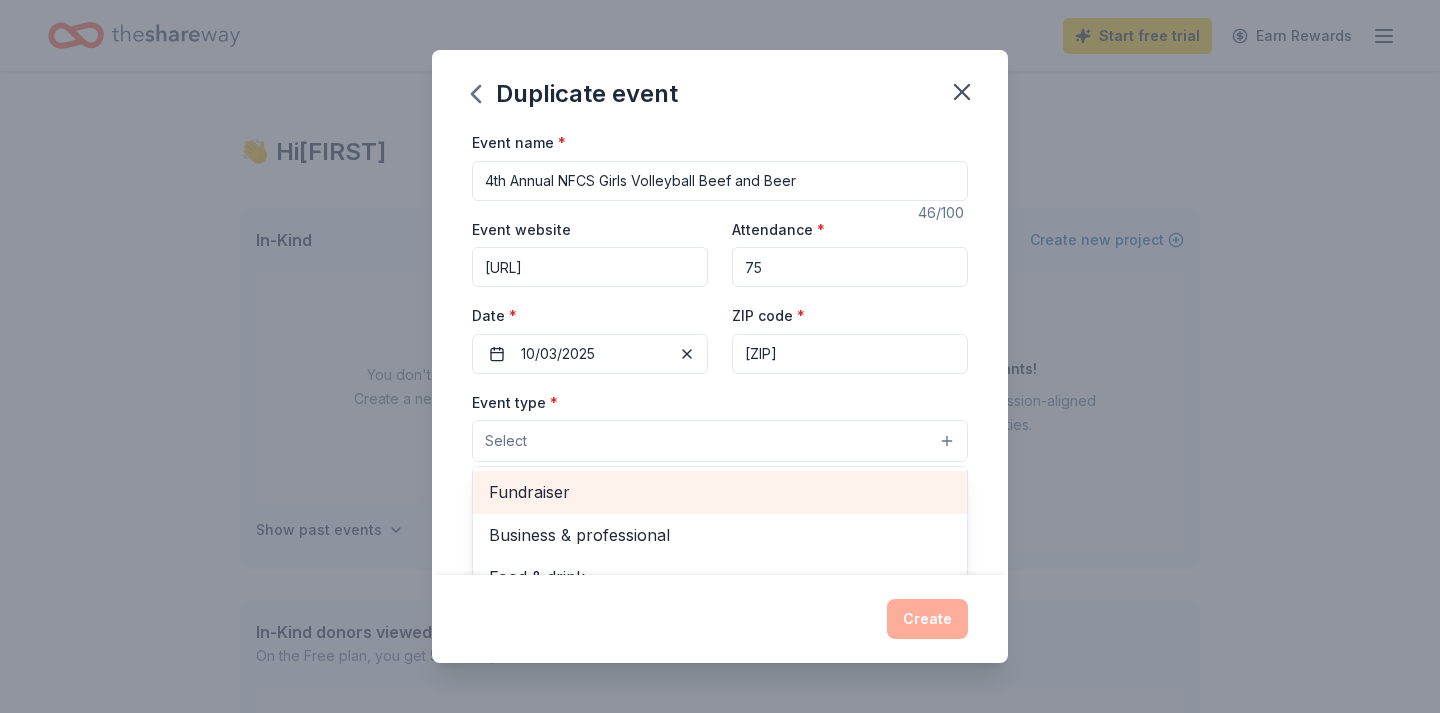 click on "Fundraiser" at bounding box center [720, 492] 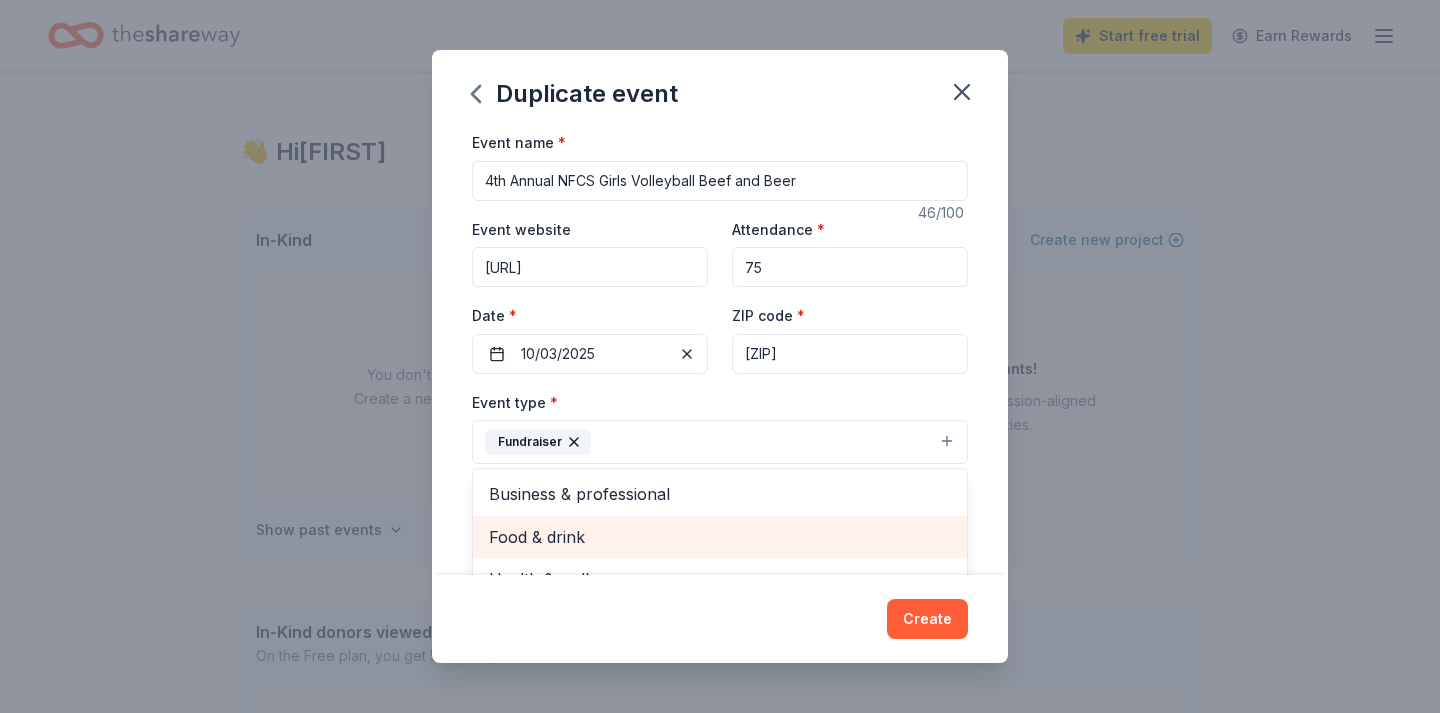 click on "Food & drink" at bounding box center [720, 537] 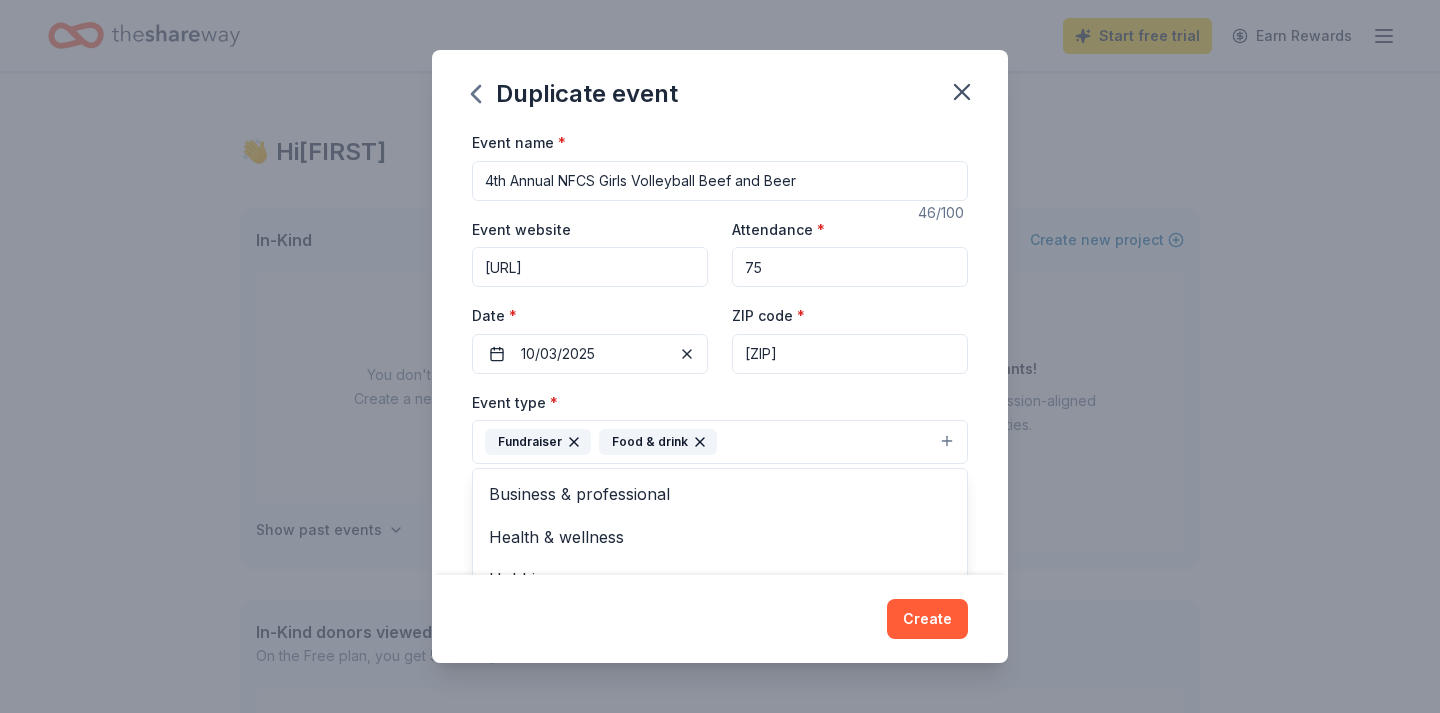 click on "Event type * Fundraiser Food & drink Business & professional Health & wellness Hobbies Music Performing & visual arts" at bounding box center [720, 427] 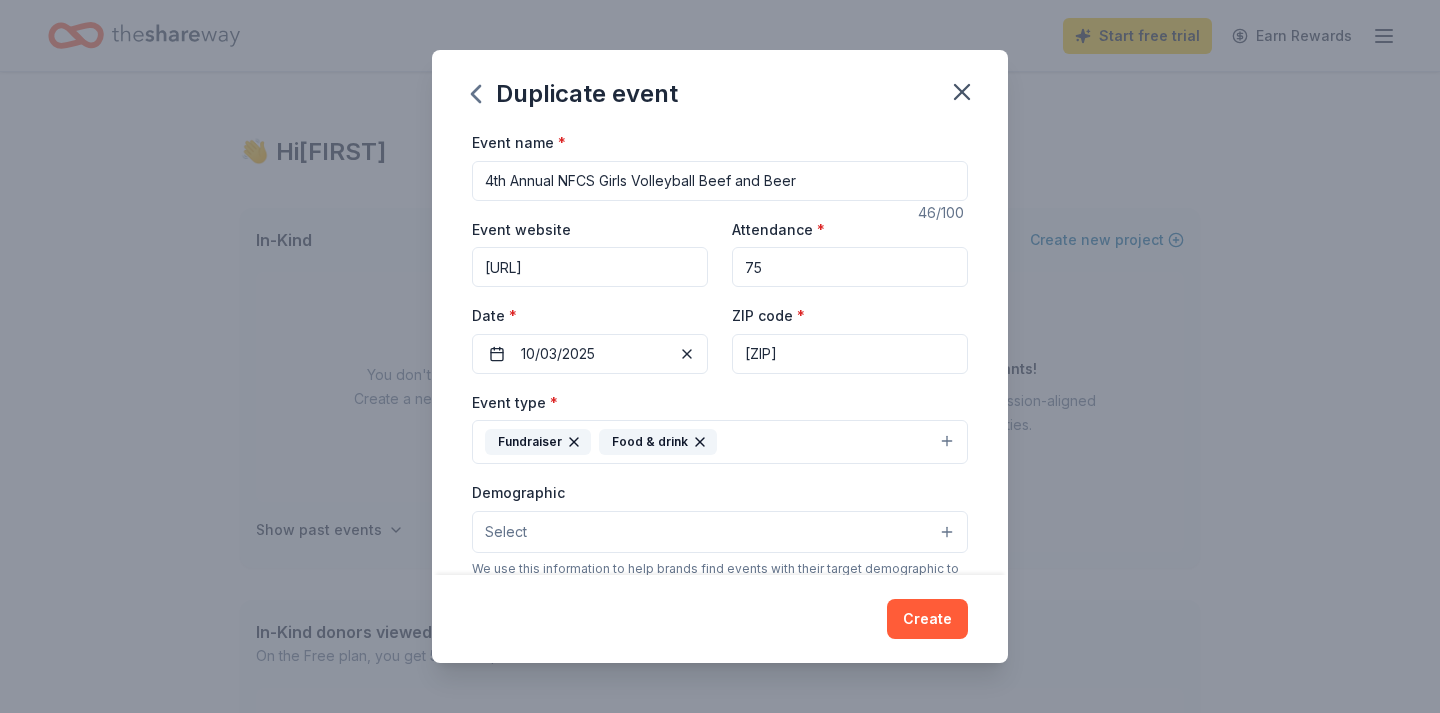 click on "Select" at bounding box center (720, 532) 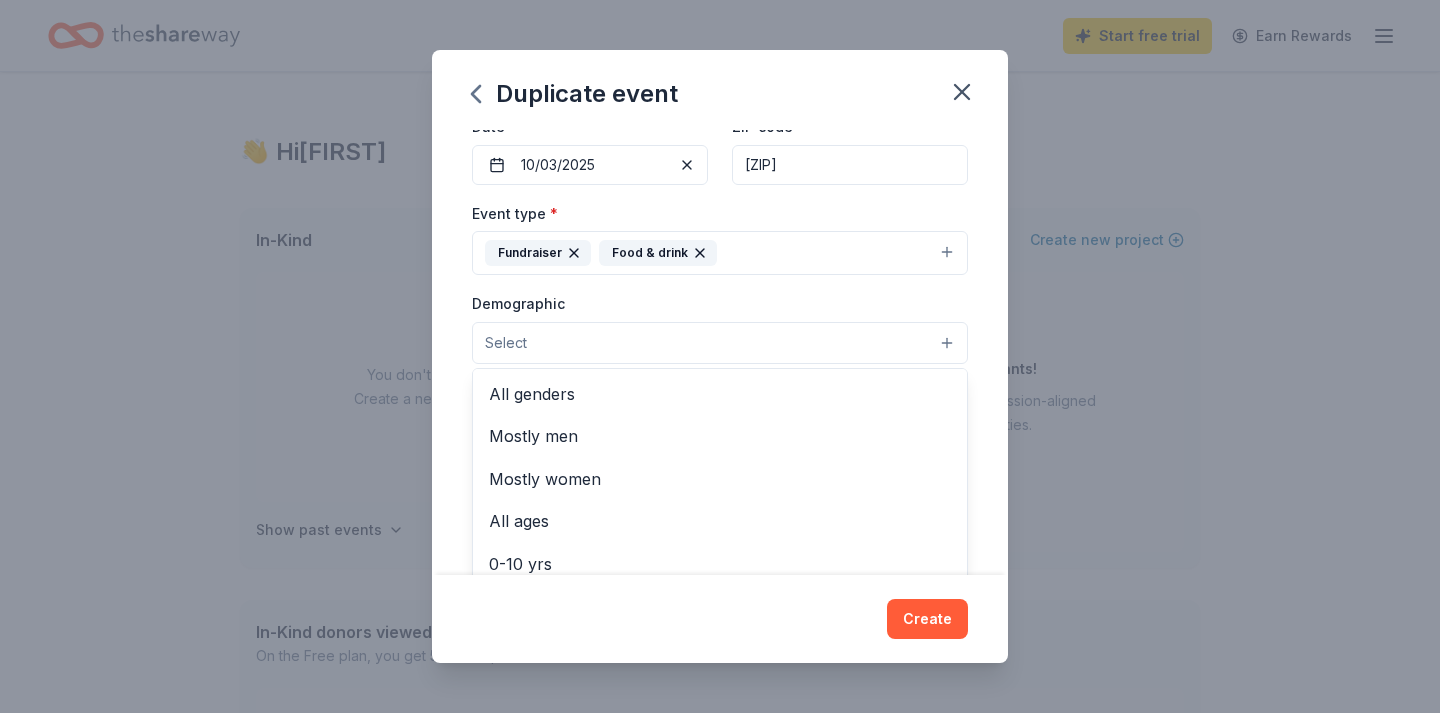 scroll, scrollTop: 202, scrollLeft: 0, axis: vertical 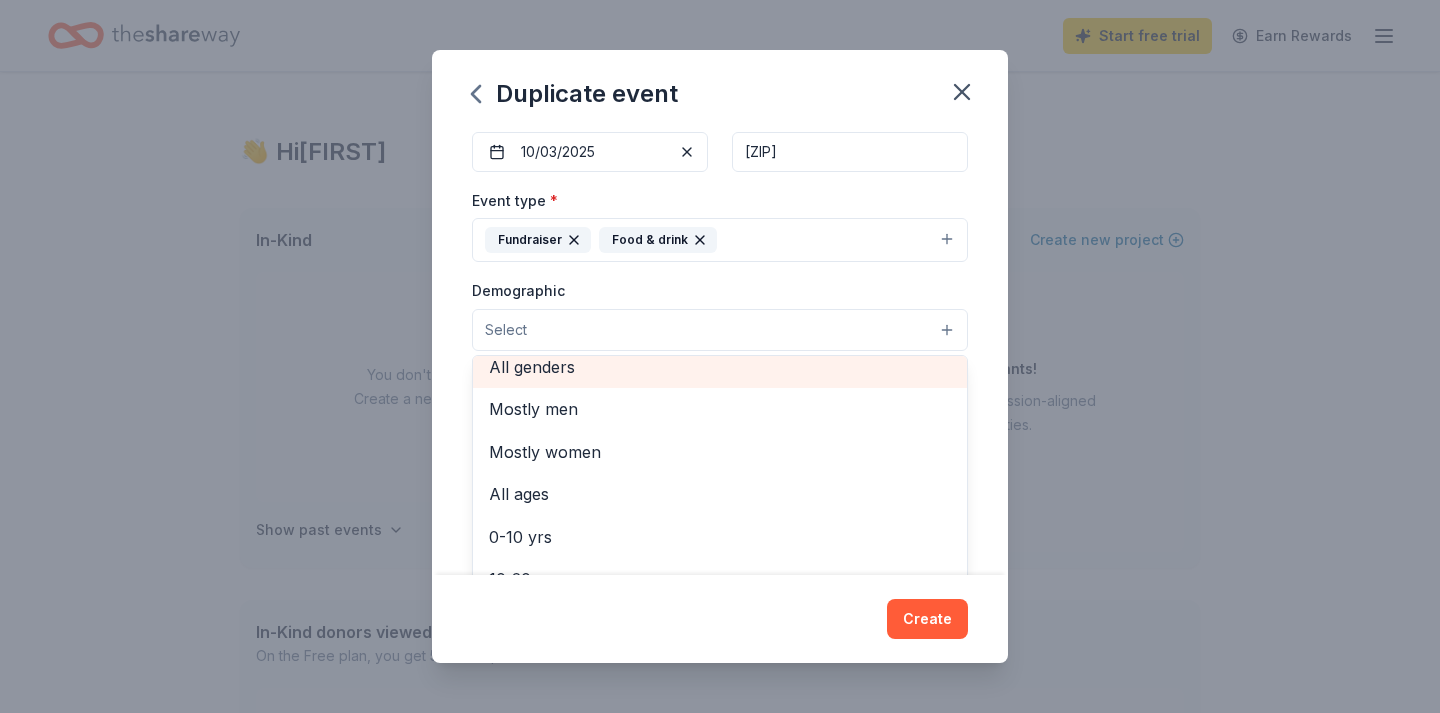 click on "All genders" at bounding box center [720, 367] 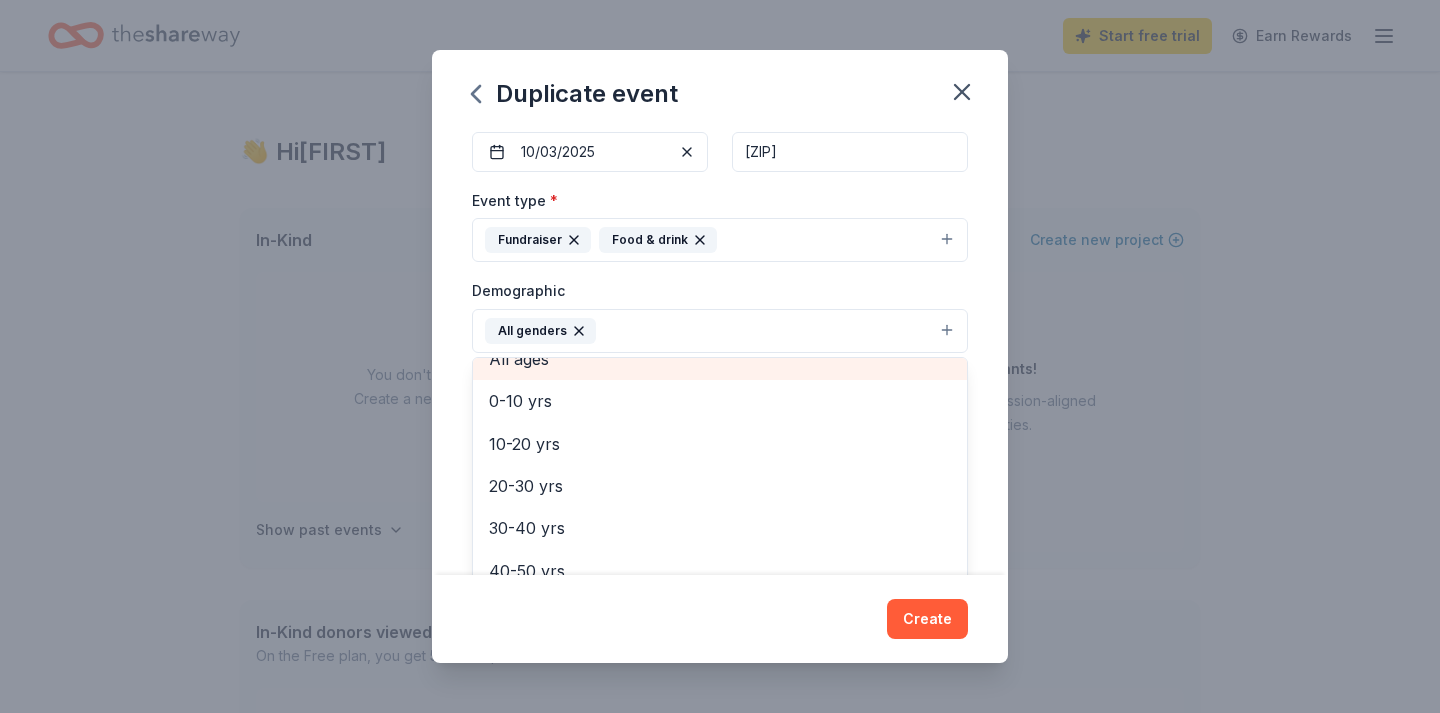 scroll, scrollTop: 115, scrollLeft: 0, axis: vertical 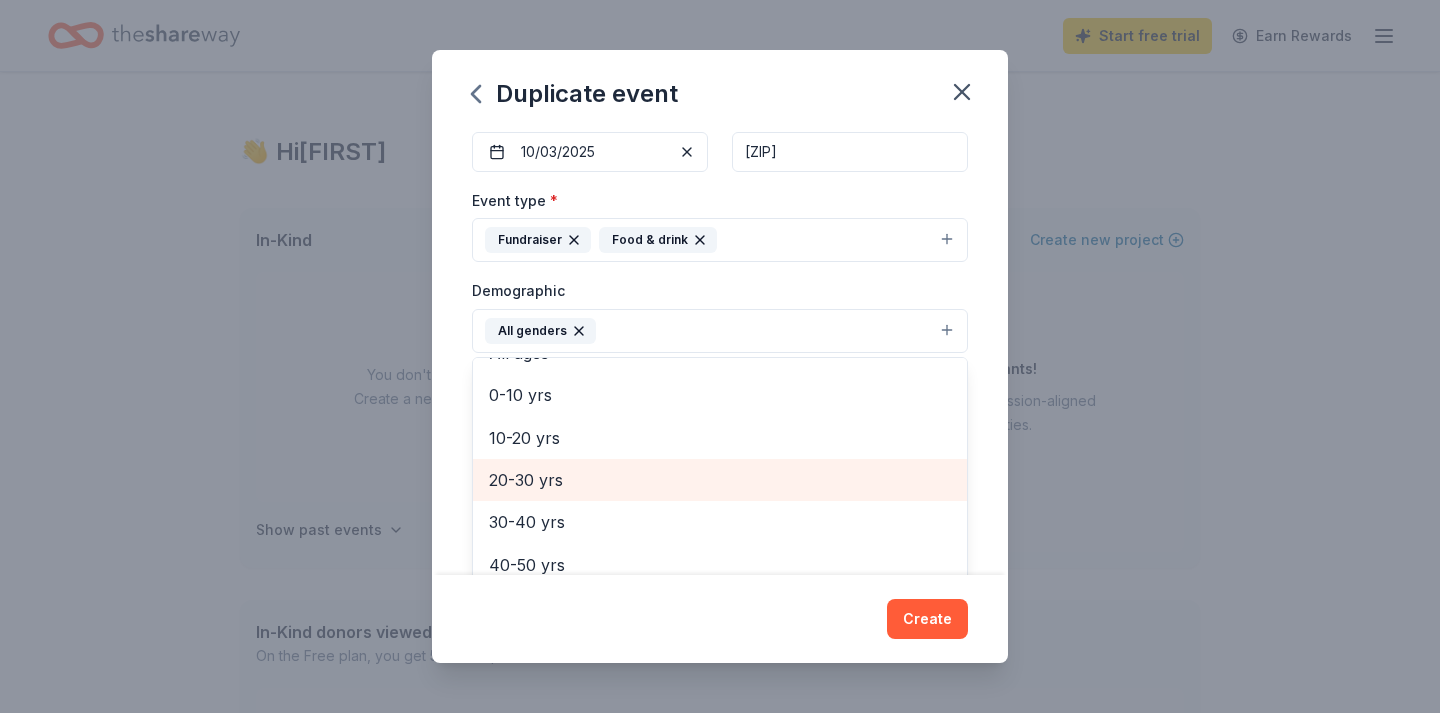 click on "20-30 yrs" at bounding box center [720, 480] 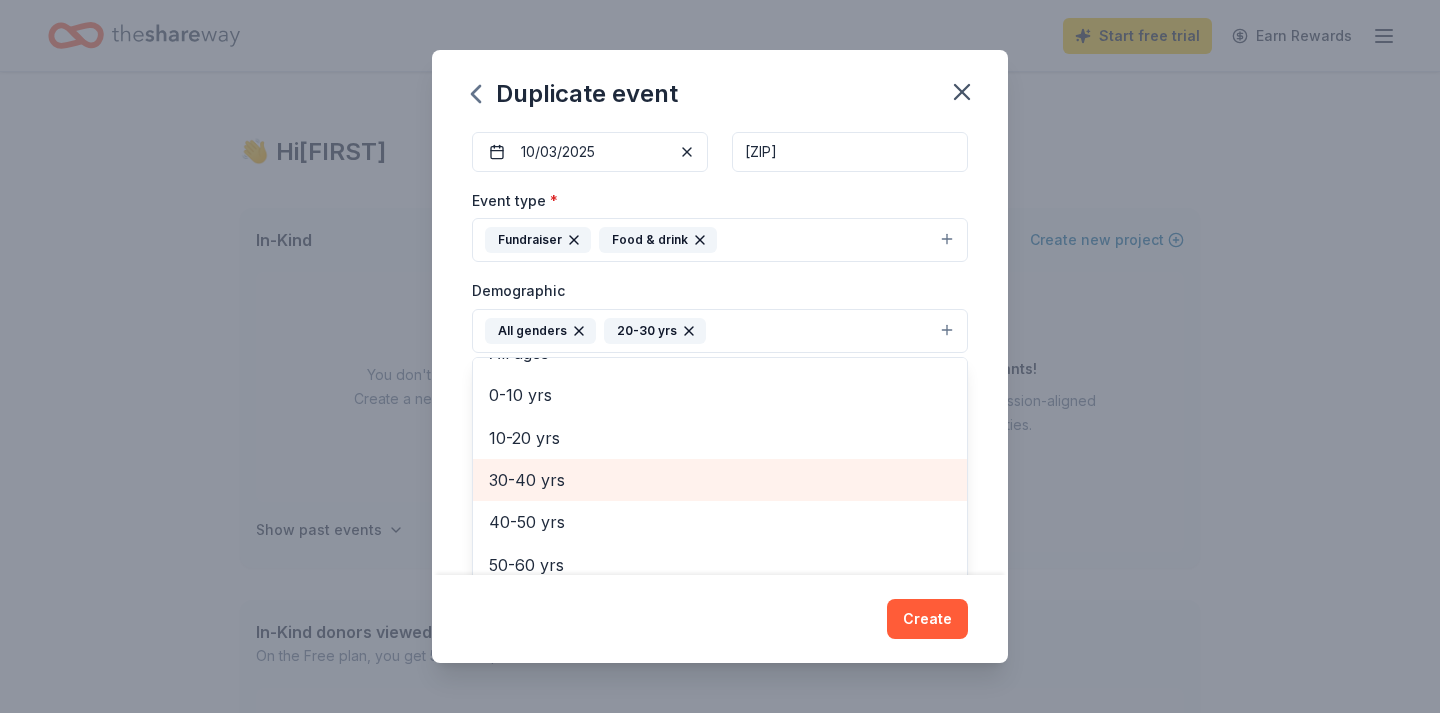 click on "30-40 yrs" at bounding box center (720, 480) 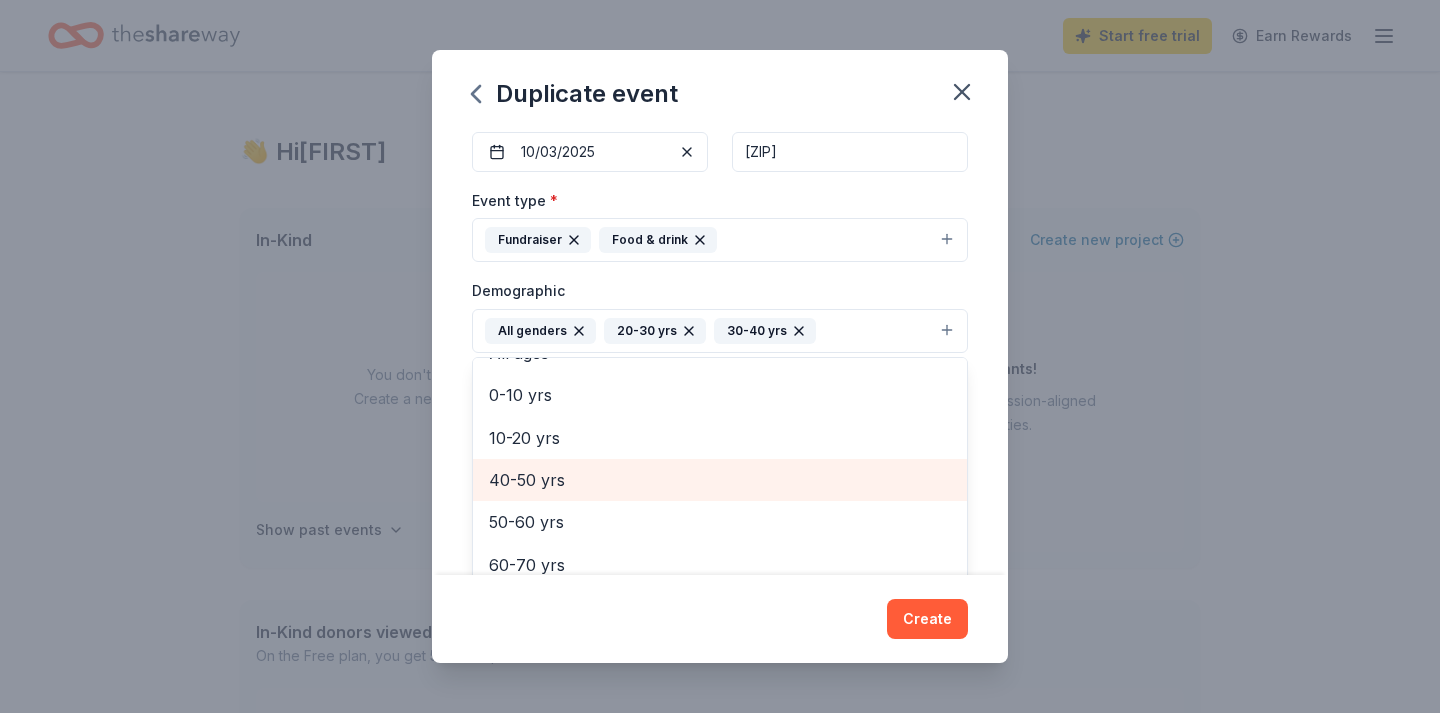 click on "40-50 yrs" at bounding box center (720, 480) 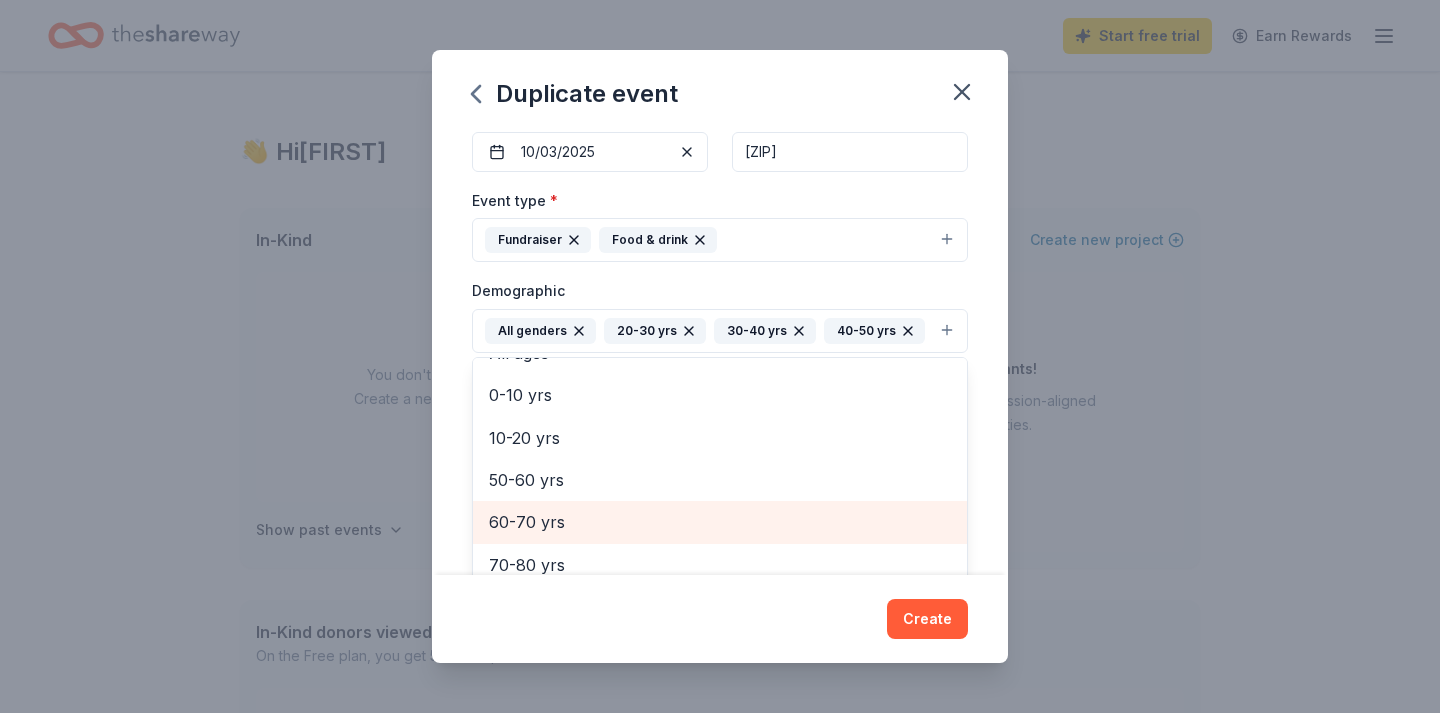 scroll, scrollTop: 152, scrollLeft: 0, axis: vertical 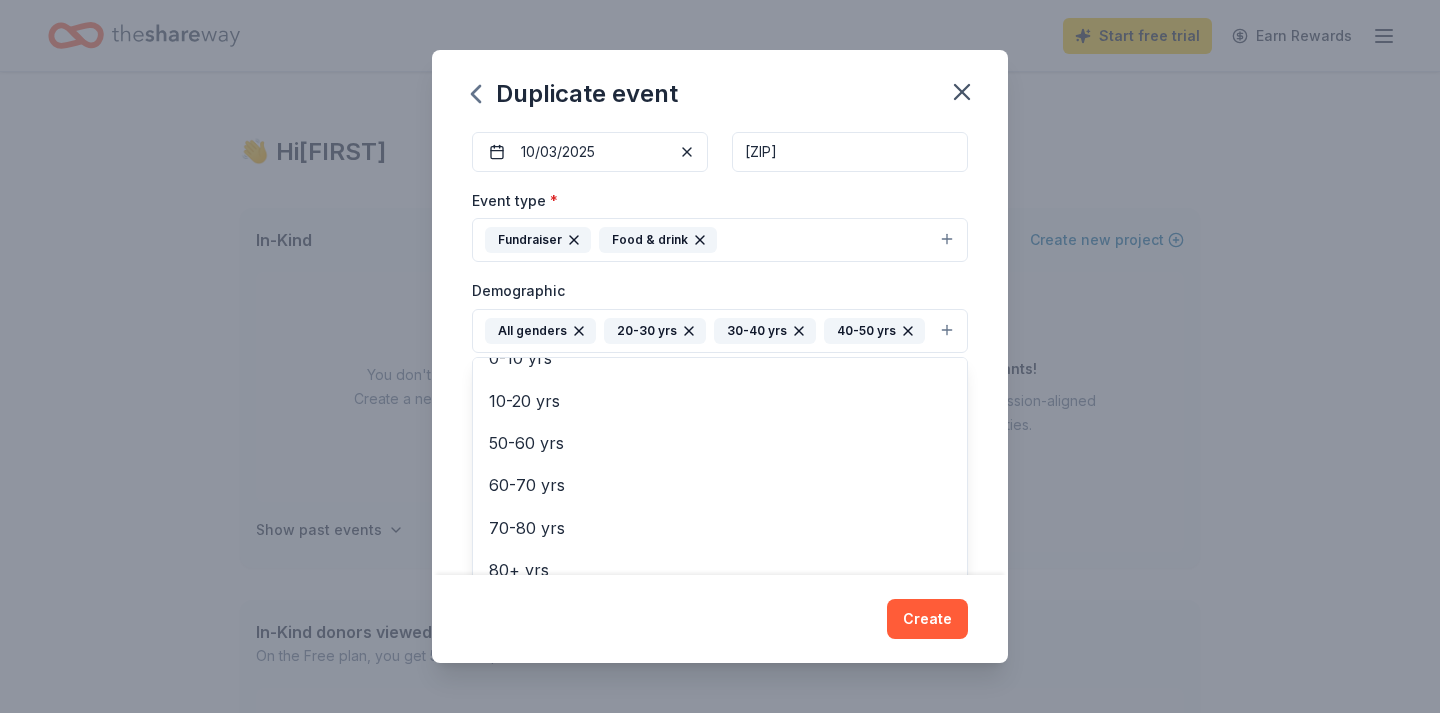 click on "Demographic All genders 20-30 yrs 30-40 yrs 40-50 yrs Mostly men Mostly women All ages 0-10 yrs 10-20 yrs 50-60 yrs 60-70 yrs 70-80 yrs 80+ yrs" at bounding box center [720, 315] 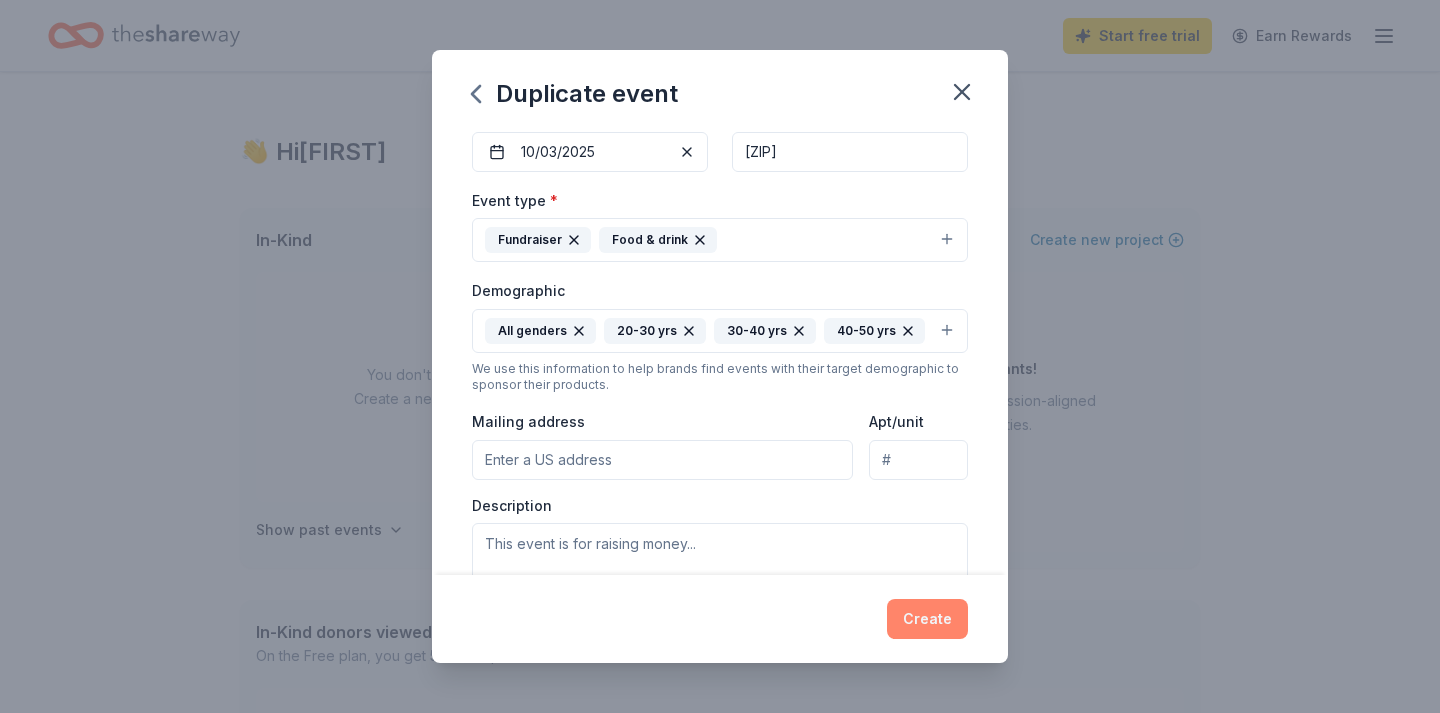 click on "Create" at bounding box center [927, 619] 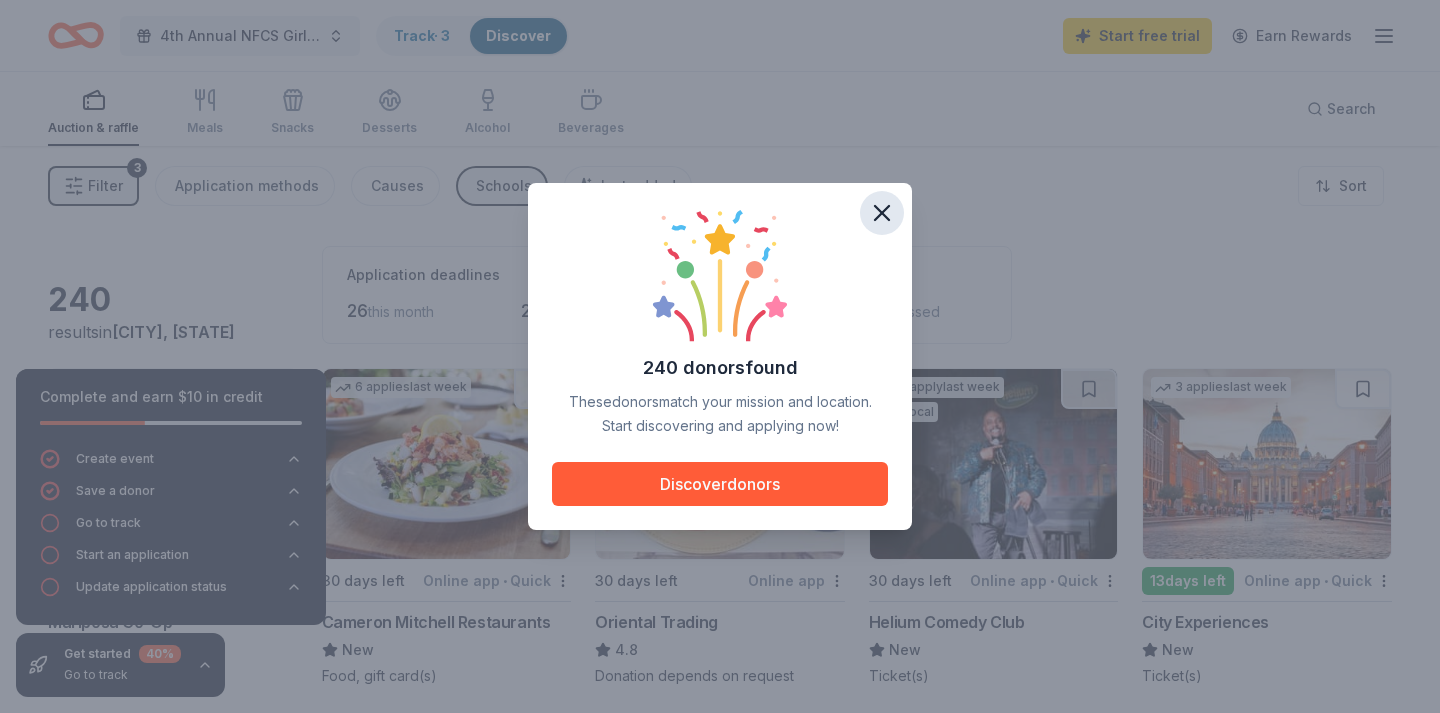 click 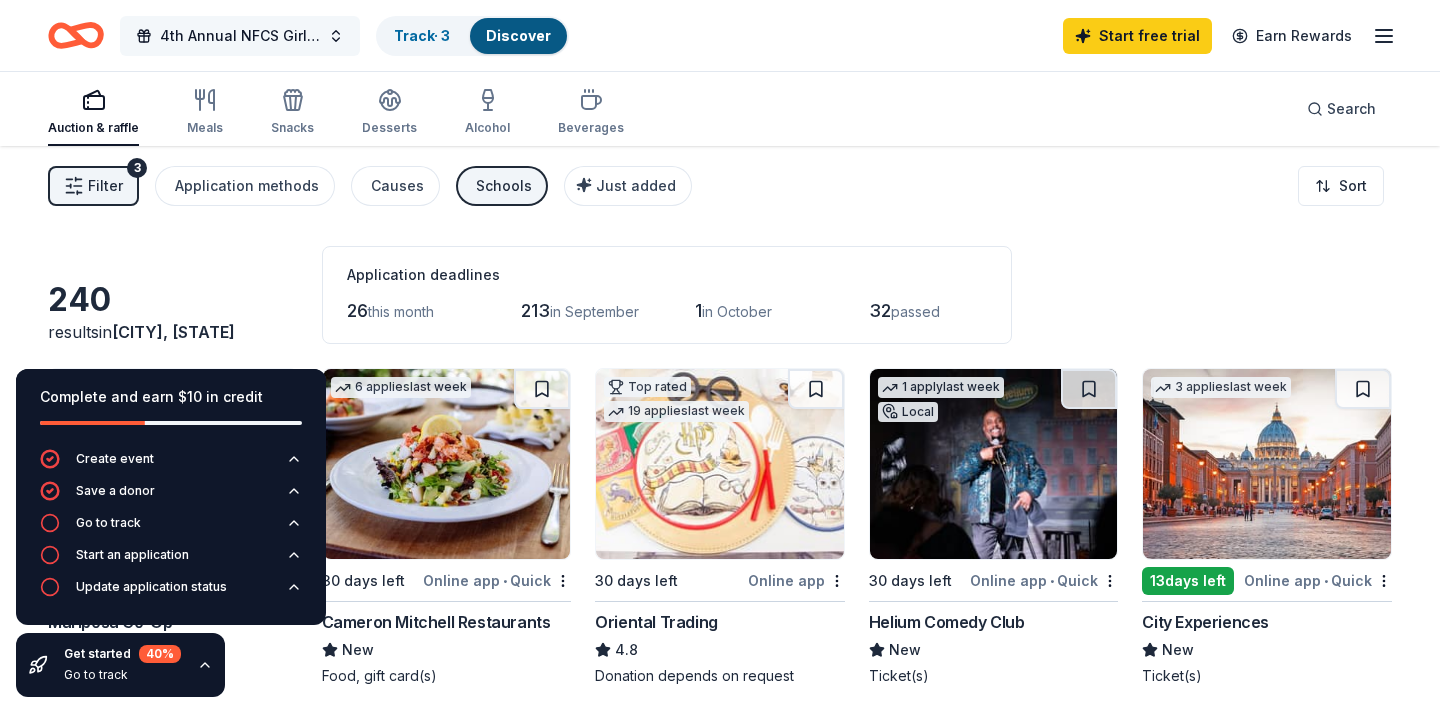 click on "4th Annual NFCS Girls Volleyball Beef and Beer" at bounding box center (240, 36) 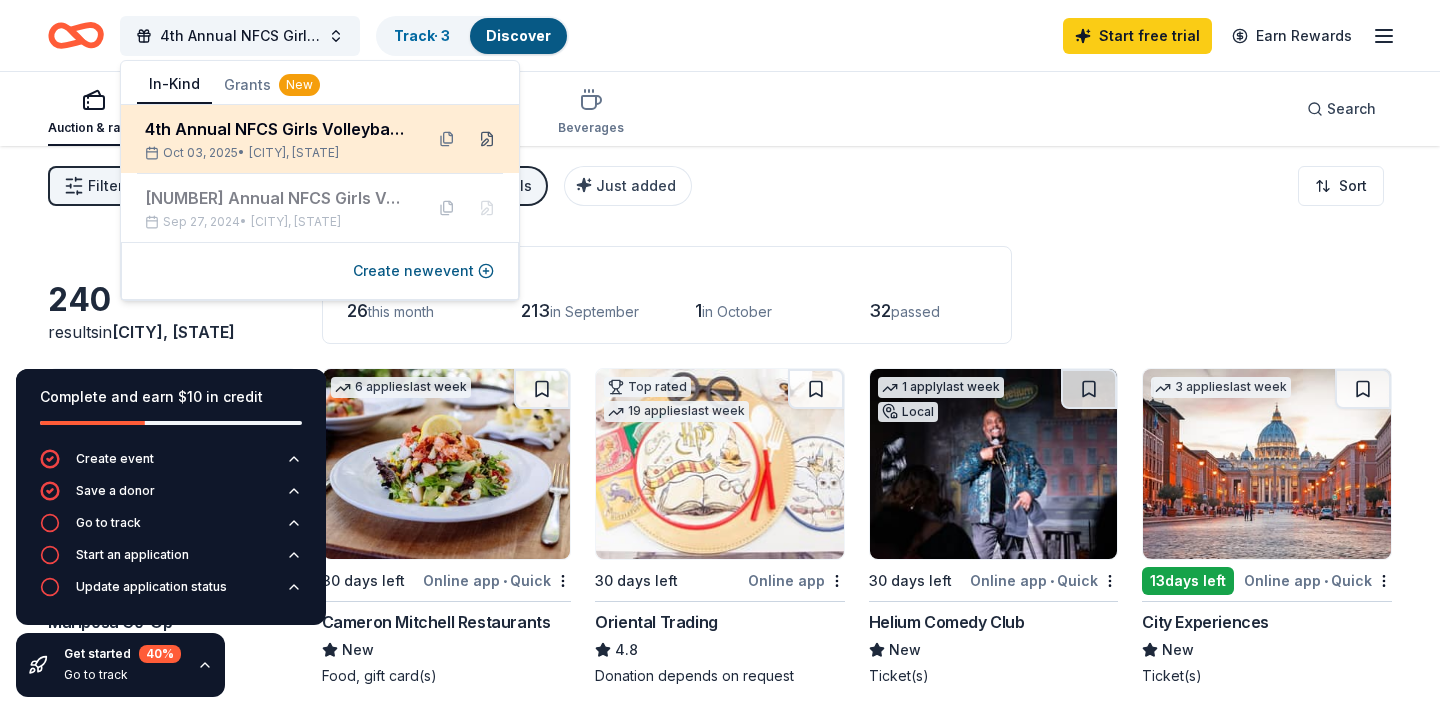 click at bounding box center (487, 139) 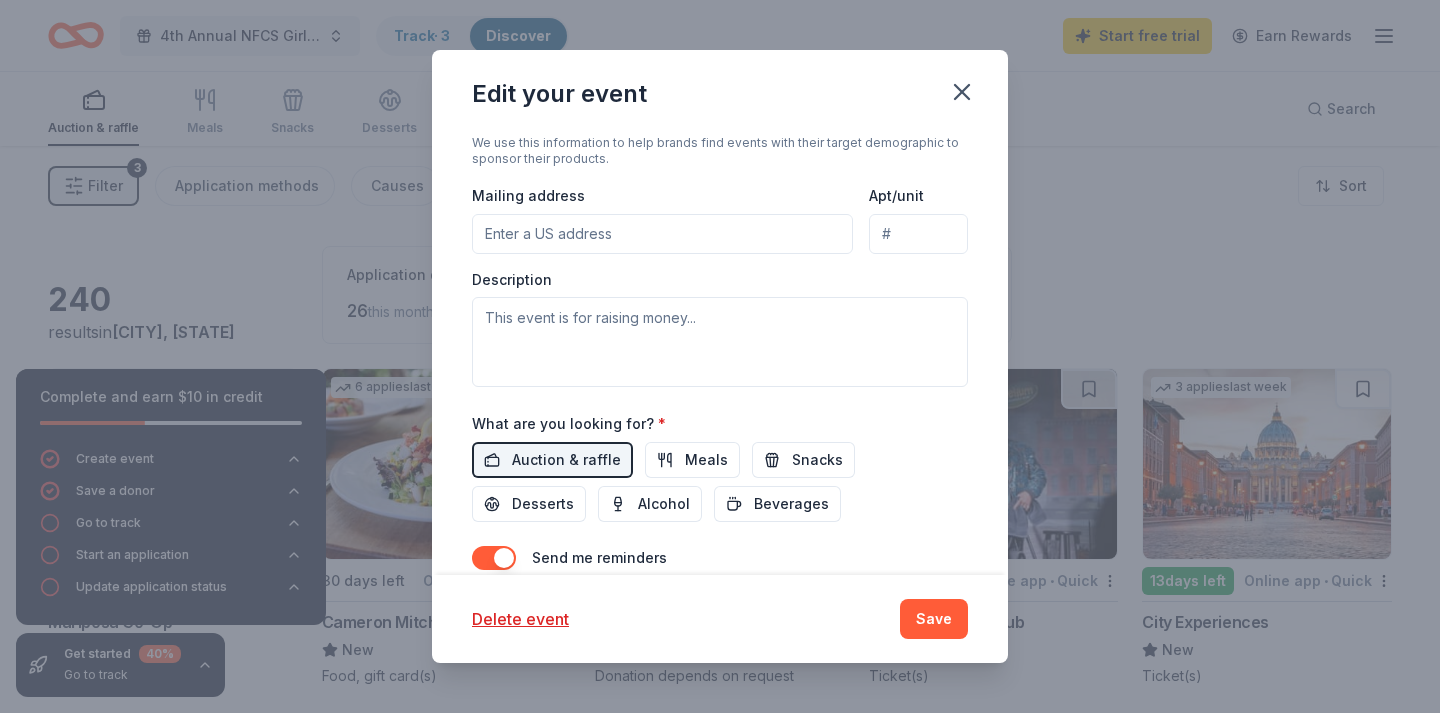 scroll, scrollTop: 515, scrollLeft: 0, axis: vertical 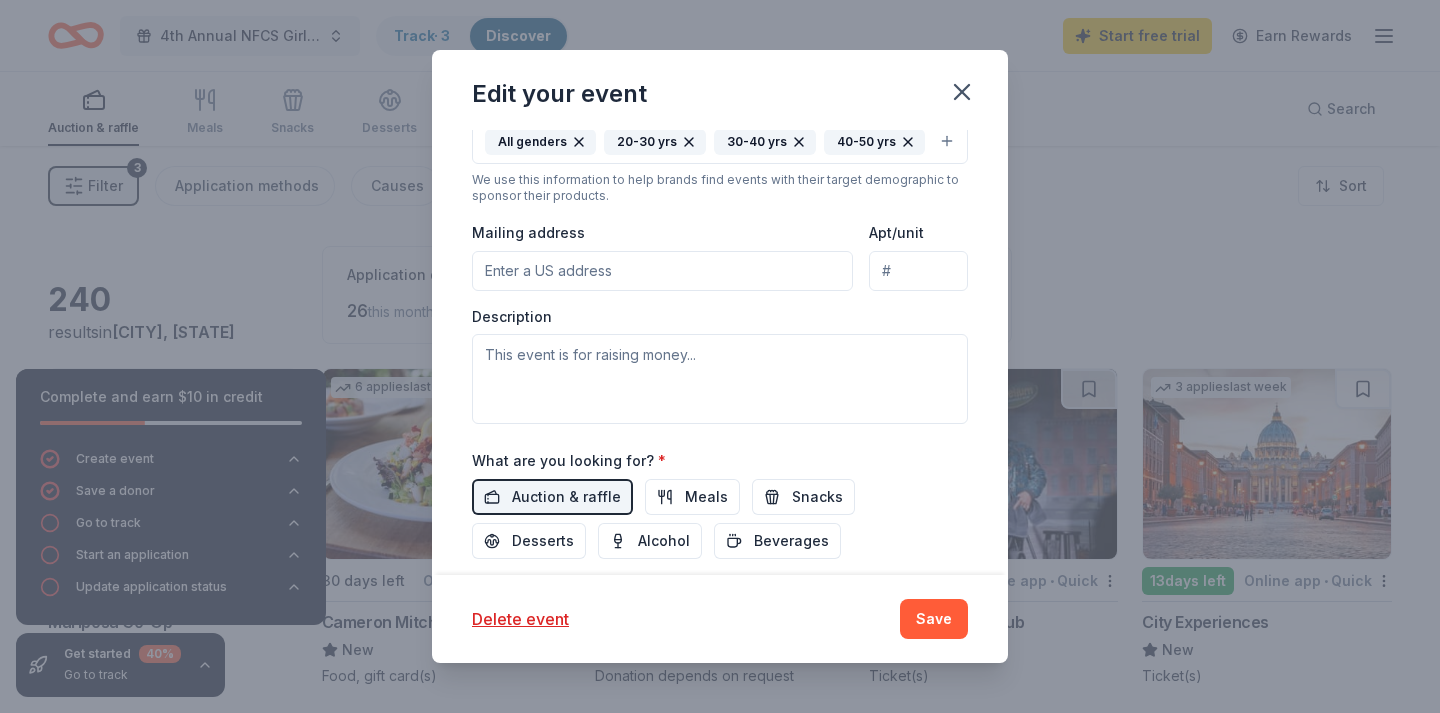 click on "Mailing address" at bounding box center [662, 271] 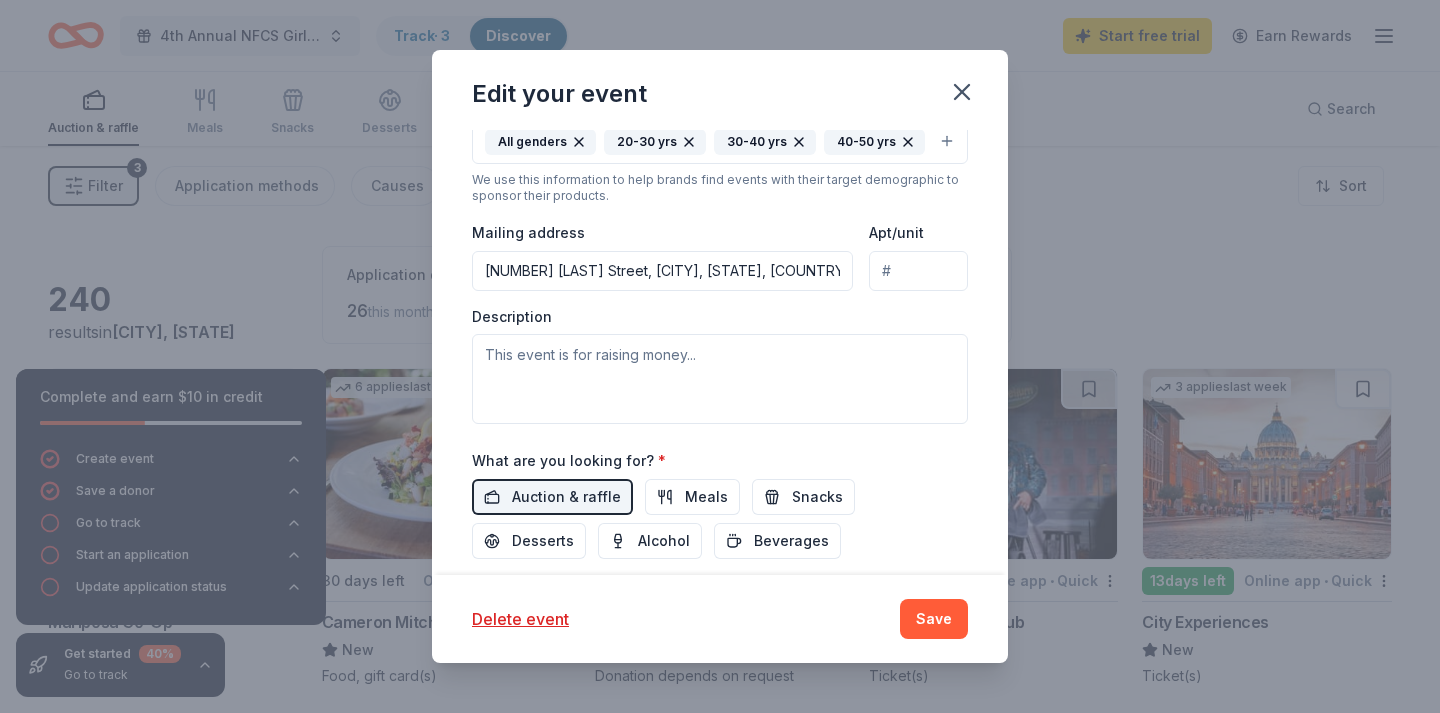 type on "[NUMBER] [LAST] Street, [CITY], [STATE], [ZIP]" 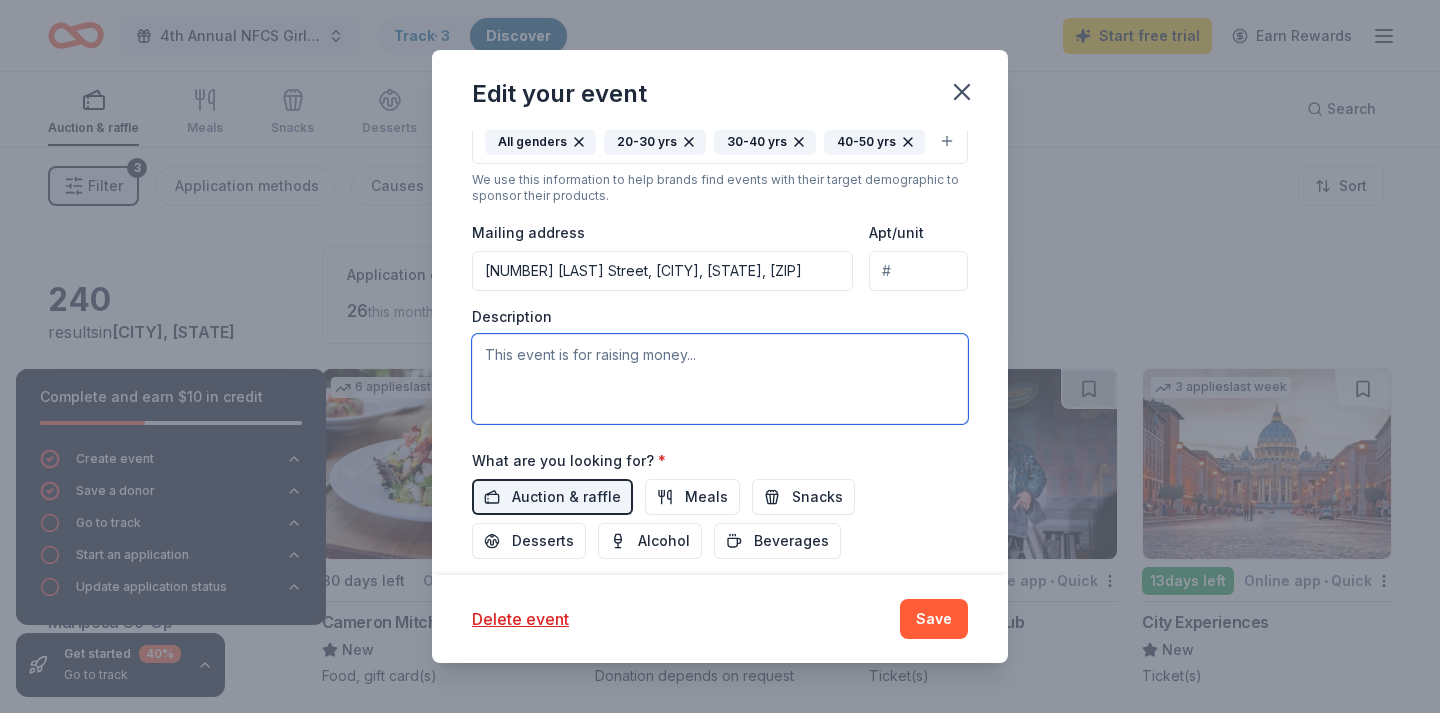 click at bounding box center [720, 379] 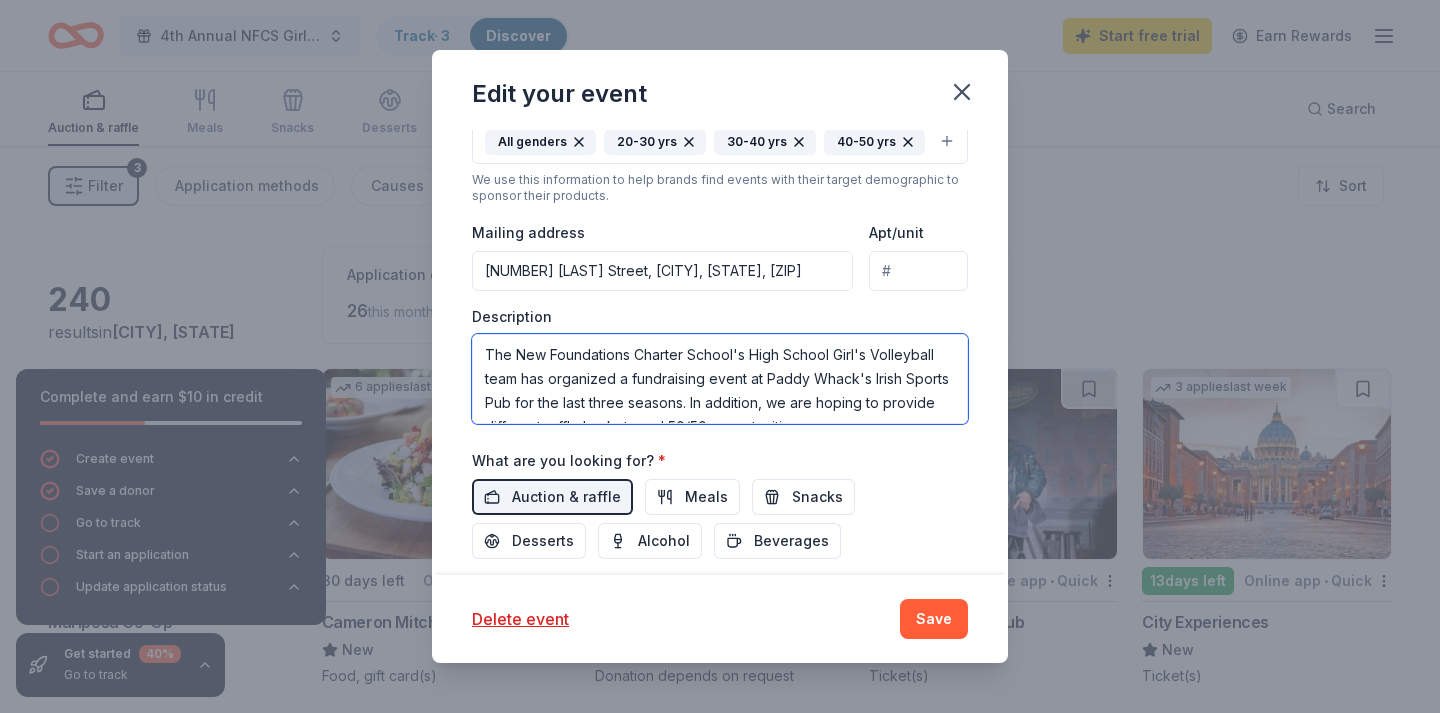 scroll, scrollTop: 37, scrollLeft: 0, axis: vertical 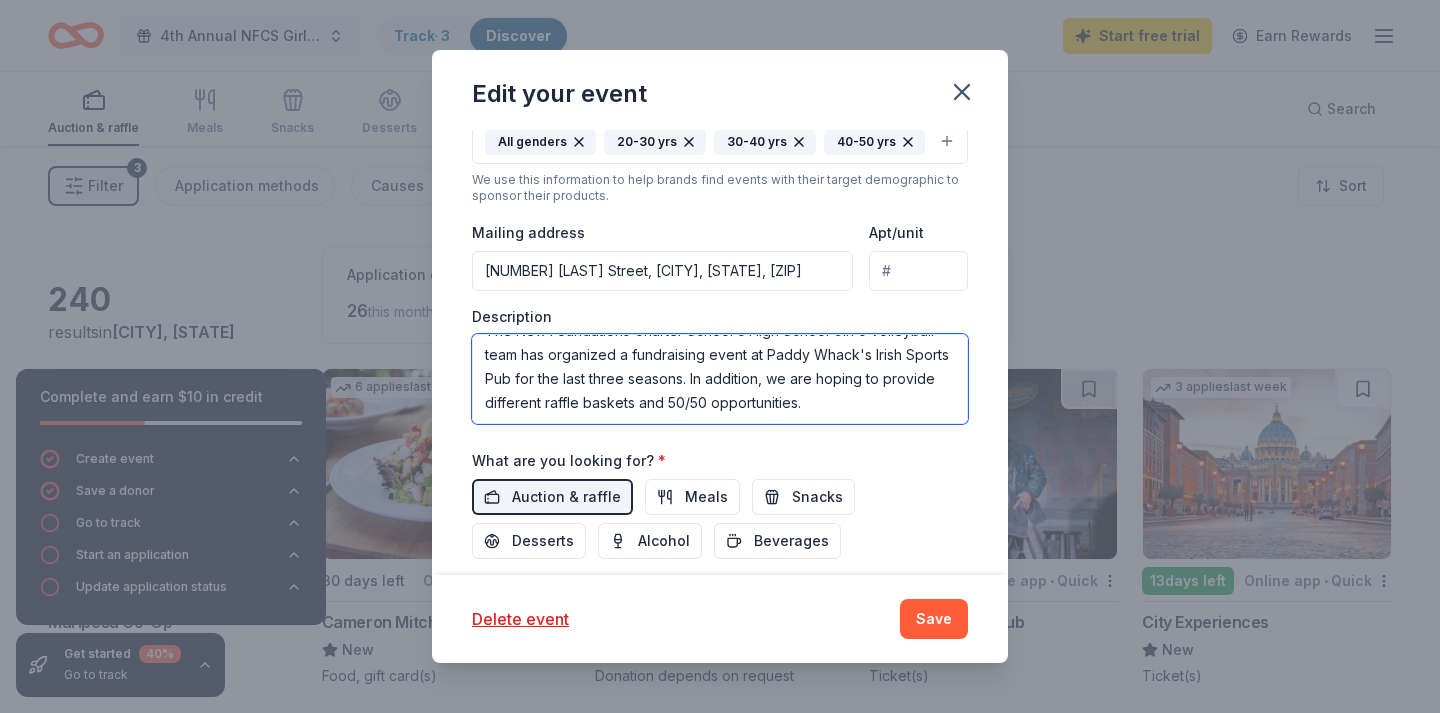 click on "The New Foundations Charter School's High School Girl's Volleyball team has organized a fundraising event at Paddy Whack's Irish Sports Pub for the last three seasons. In addition, we are hoping to provide different raffle baskets and 50/50 opportunities." at bounding box center [720, 379] 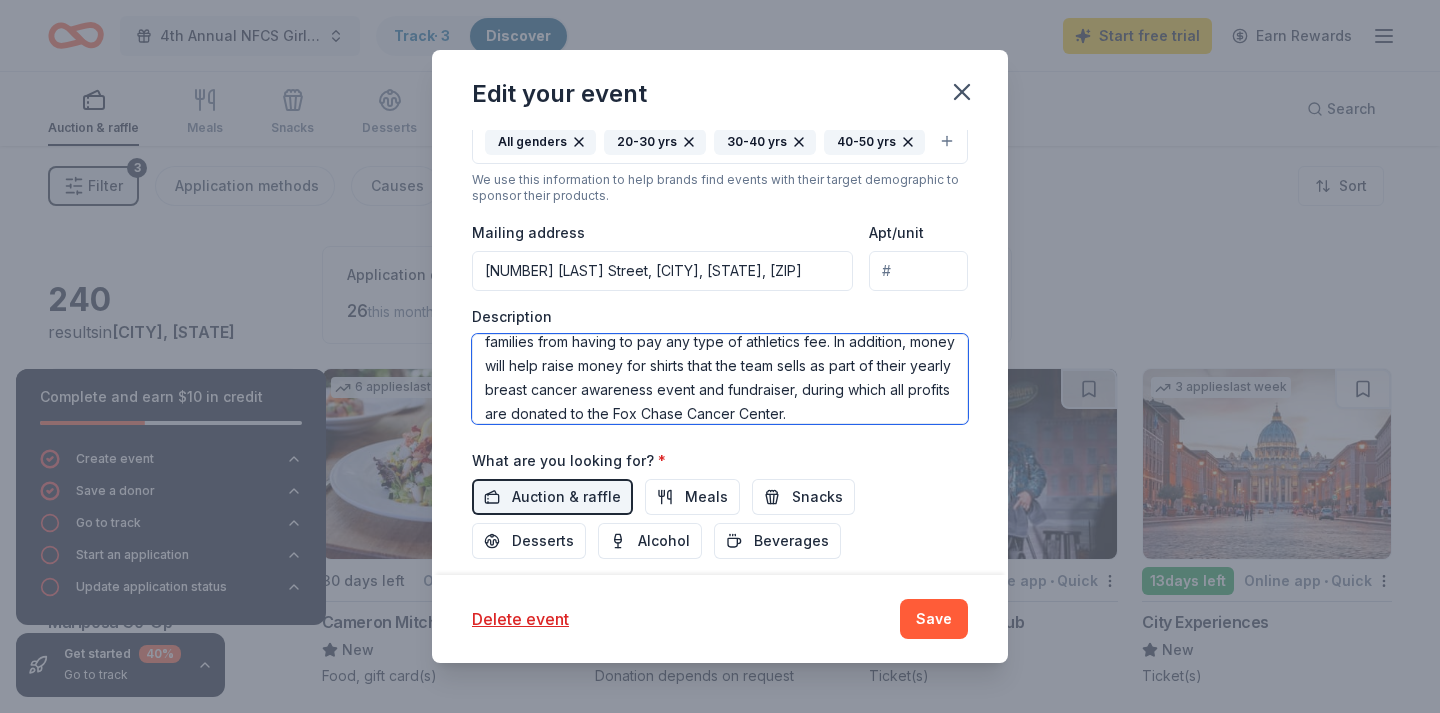 scroll, scrollTop: 192, scrollLeft: 0, axis: vertical 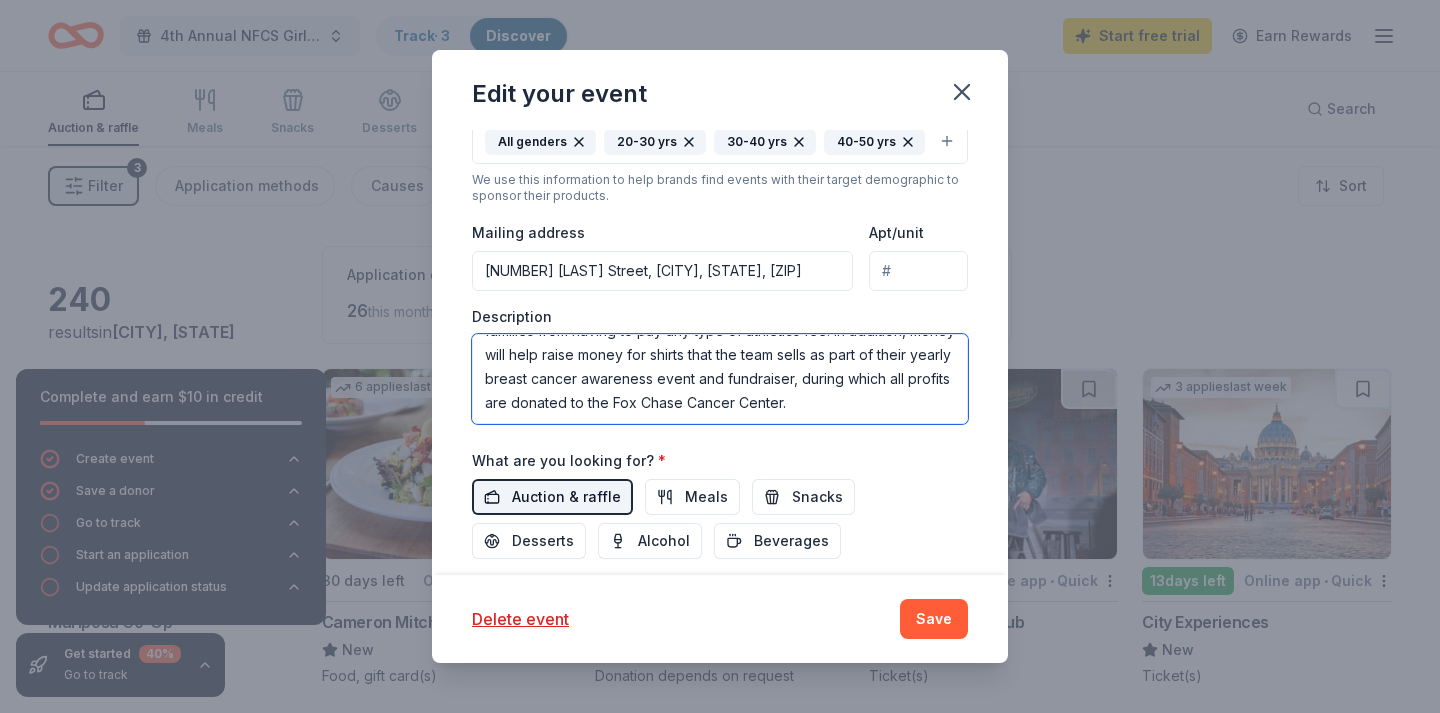 type on "The New Foundations Charter School's High School Girl's Volleyball team has organized a fundraising event at Paddy Whack's Irish Sports Pub for the last three seasons. In addition to raising money by selling tickets to the event, we are hoping to provide different raffle baskets and 50/50 opportunities. Funds raised at the event will go towards purchasing equipment and gear for the team and players. Our goal is to raise enough money to prevent any of the student athletes and their families from having to pay any type of athletics fee. In addition, money will help raise money for shirts that the team sells as part of their yearly breast cancer awareness event and fundraiser, during which all profits are donated to the Fox Chase Cancer Center." 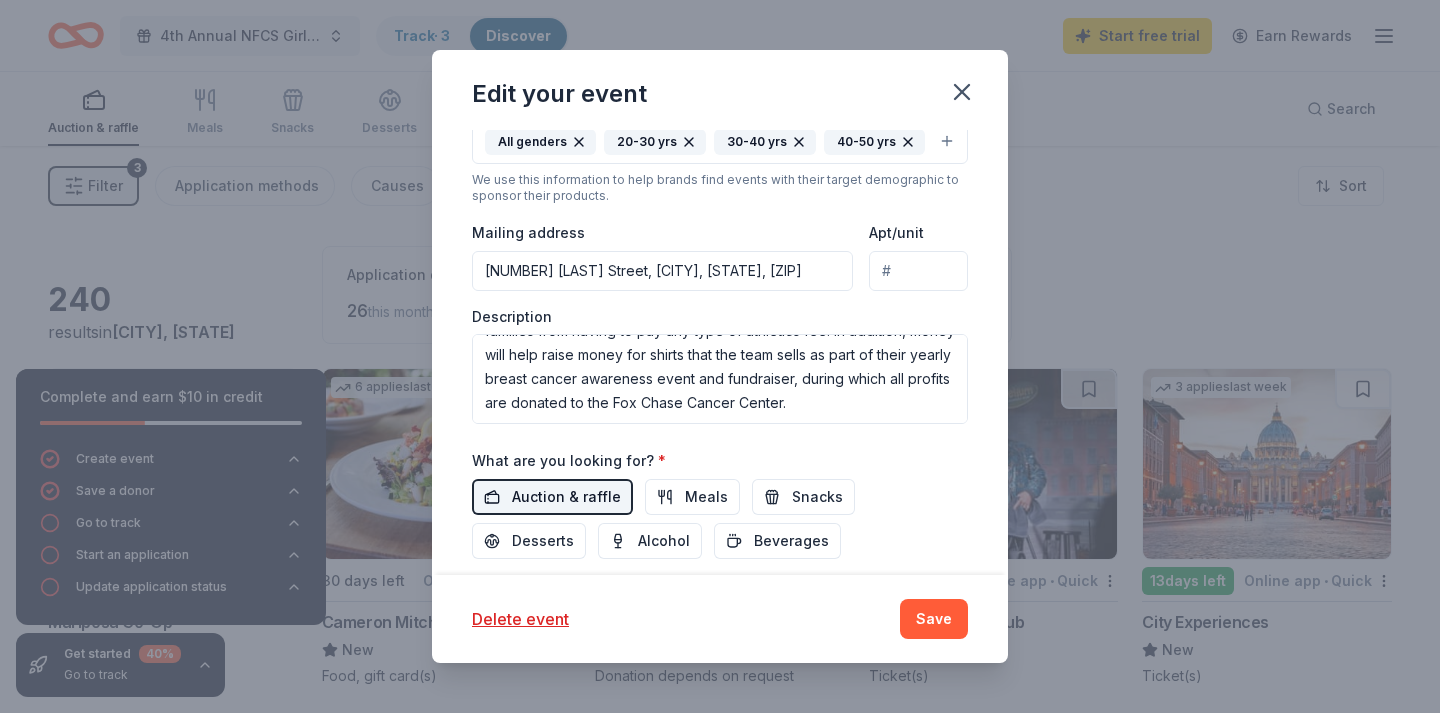 click on "Auction & raffle" at bounding box center (566, 497) 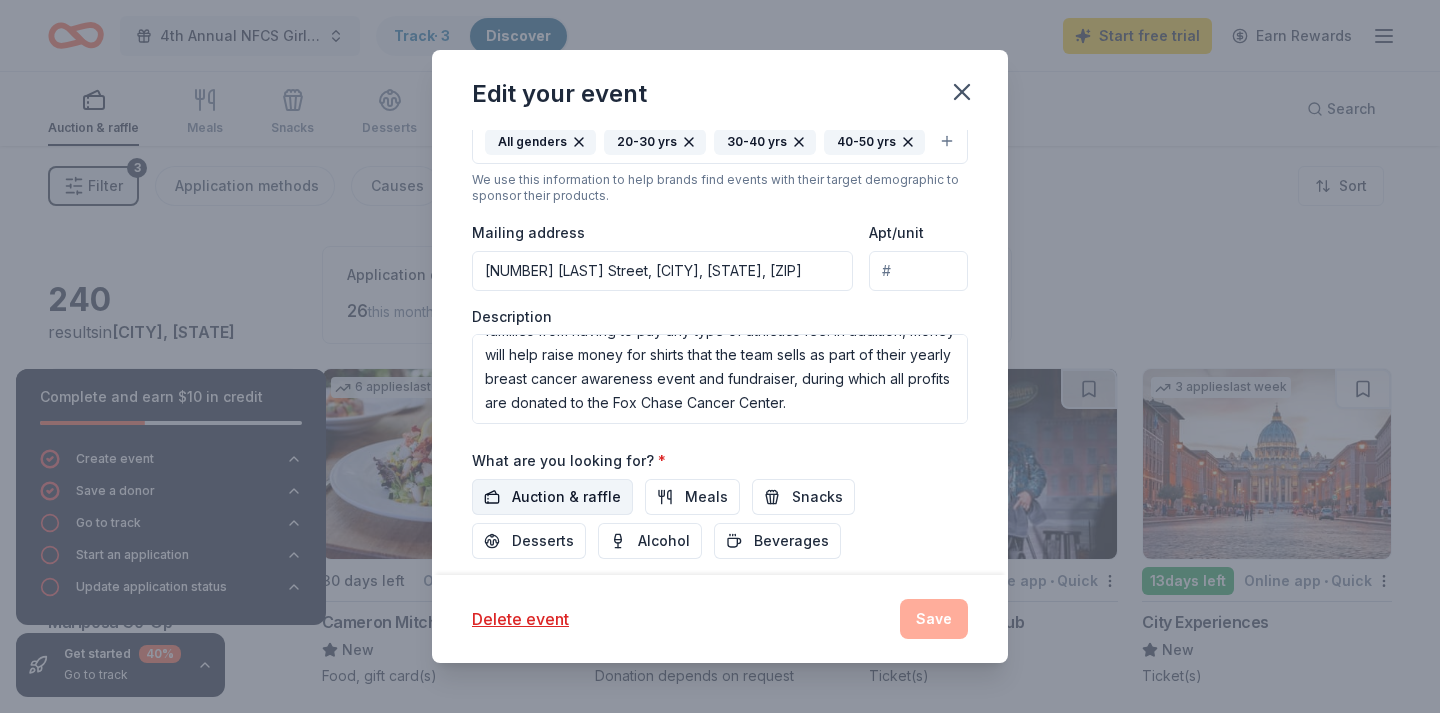 click on "Auction & raffle" at bounding box center (566, 497) 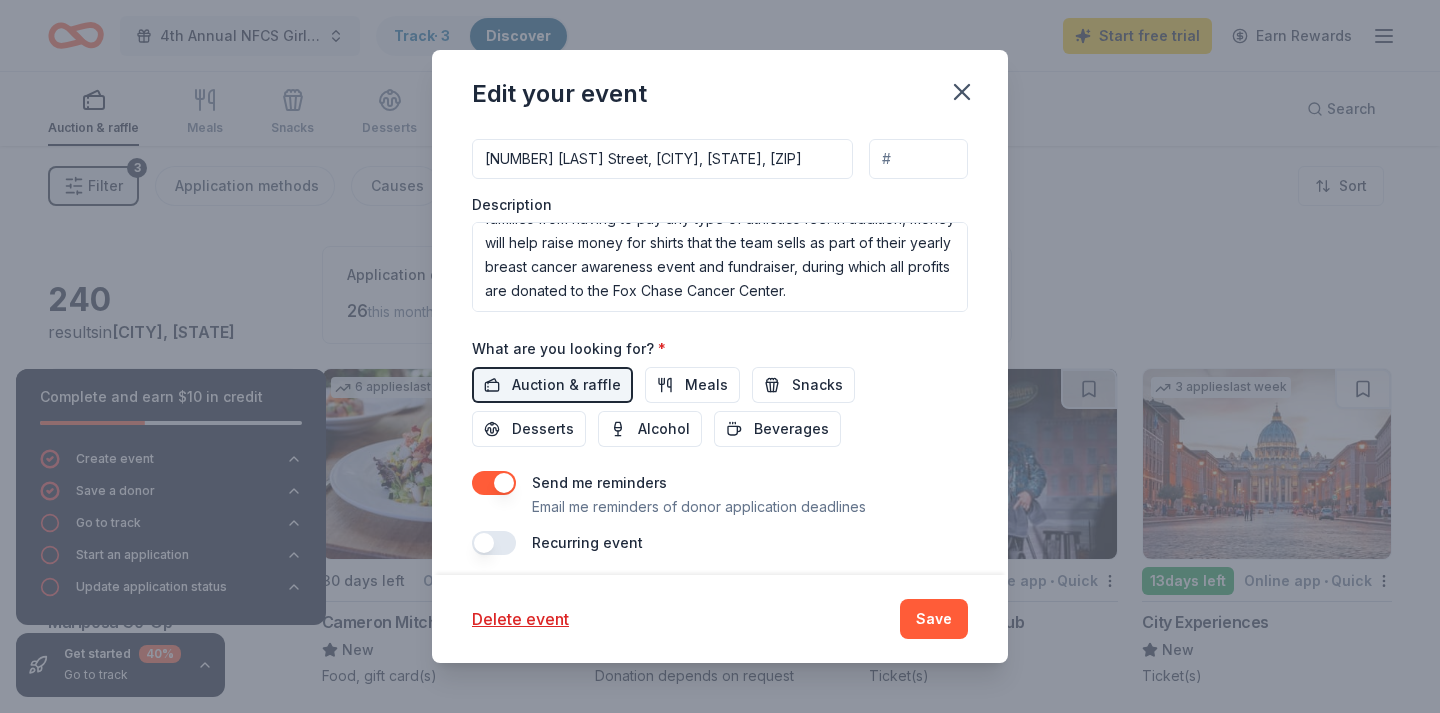 scroll, scrollTop: 639, scrollLeft: 0, axis: vertical 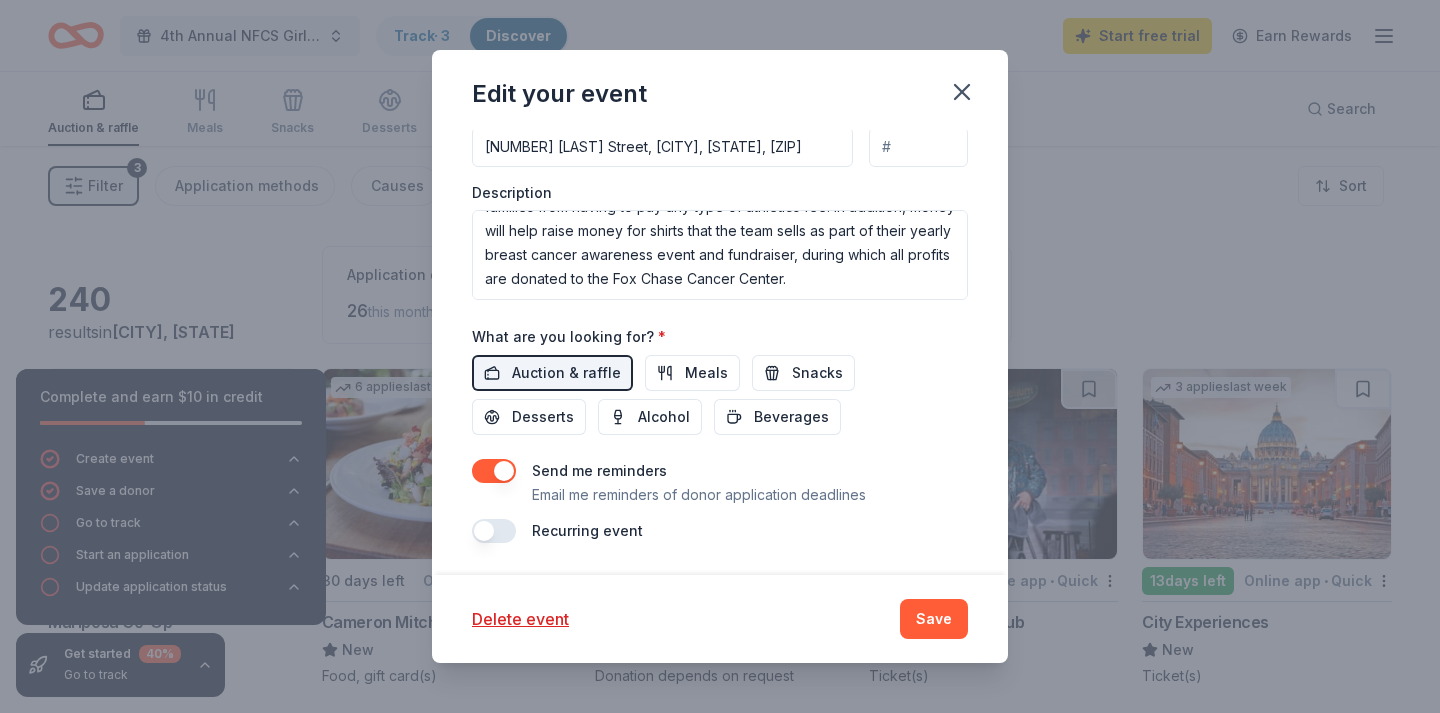 click at bounding box center [494, 471] 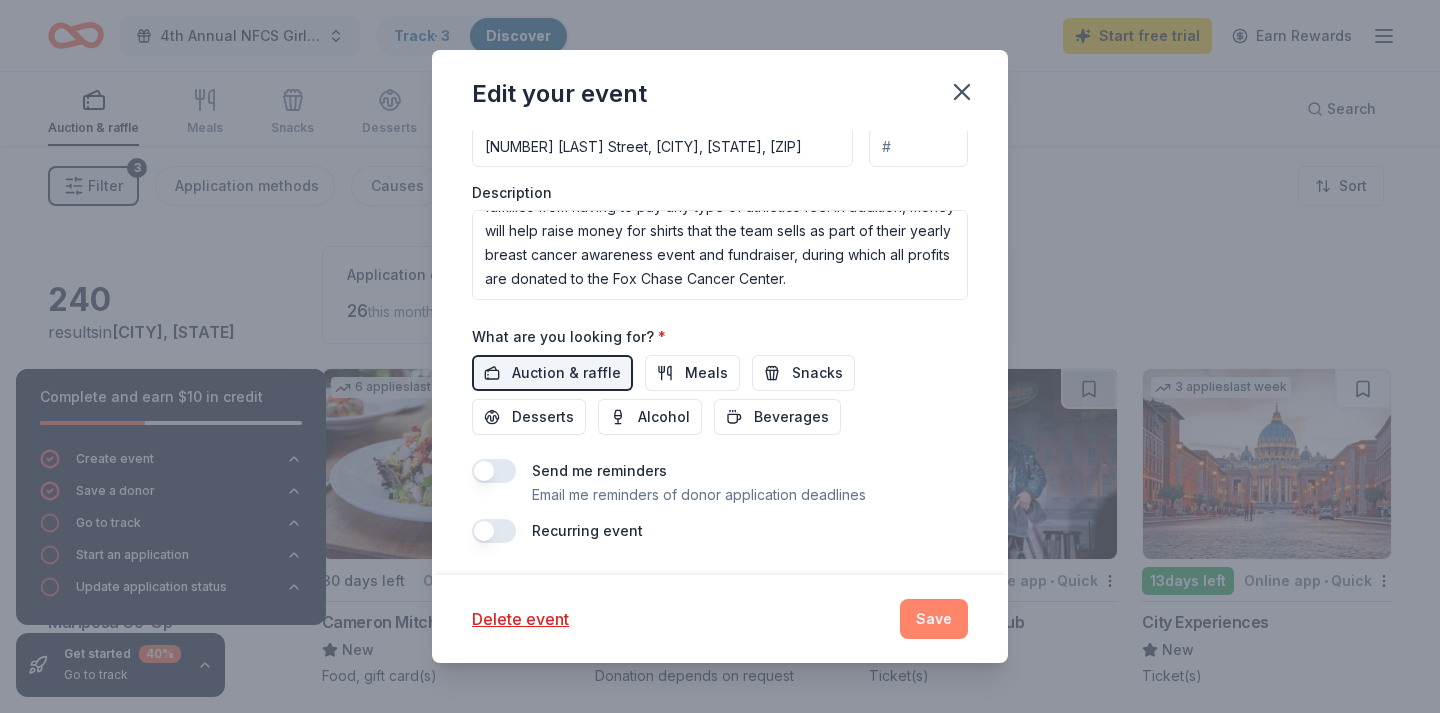 click on "Save" at bounding box center [934, 619] 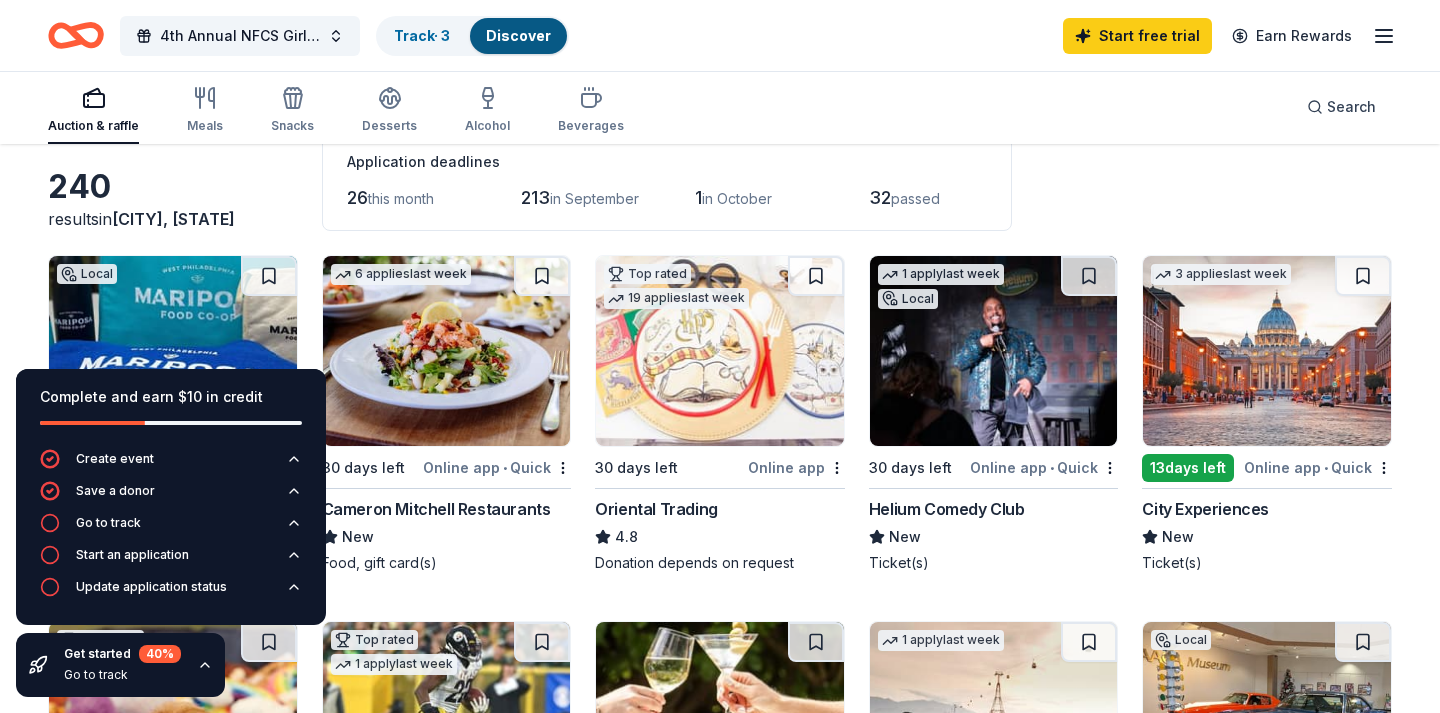 scroll, scrollTop: 111, scrollLeft: 0, axis: vertical 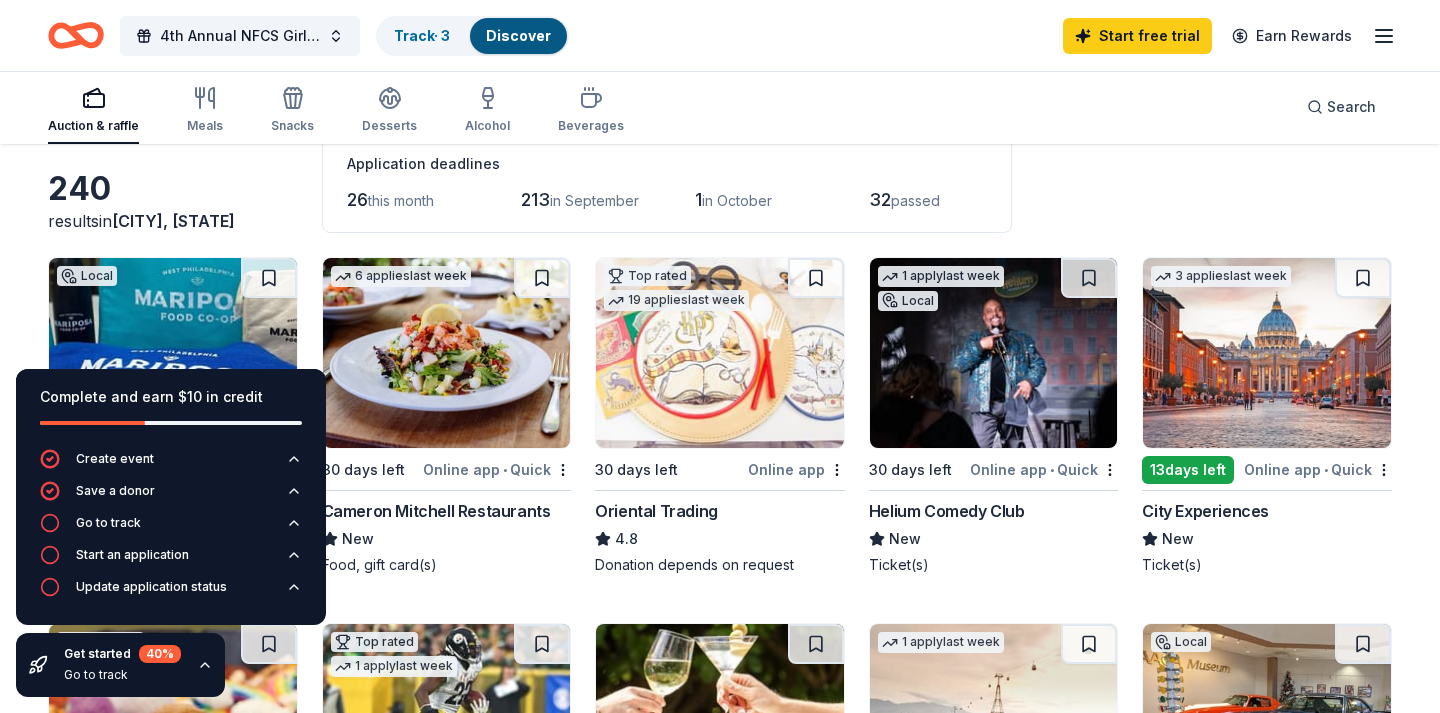 click at bounding box center [994, 353] 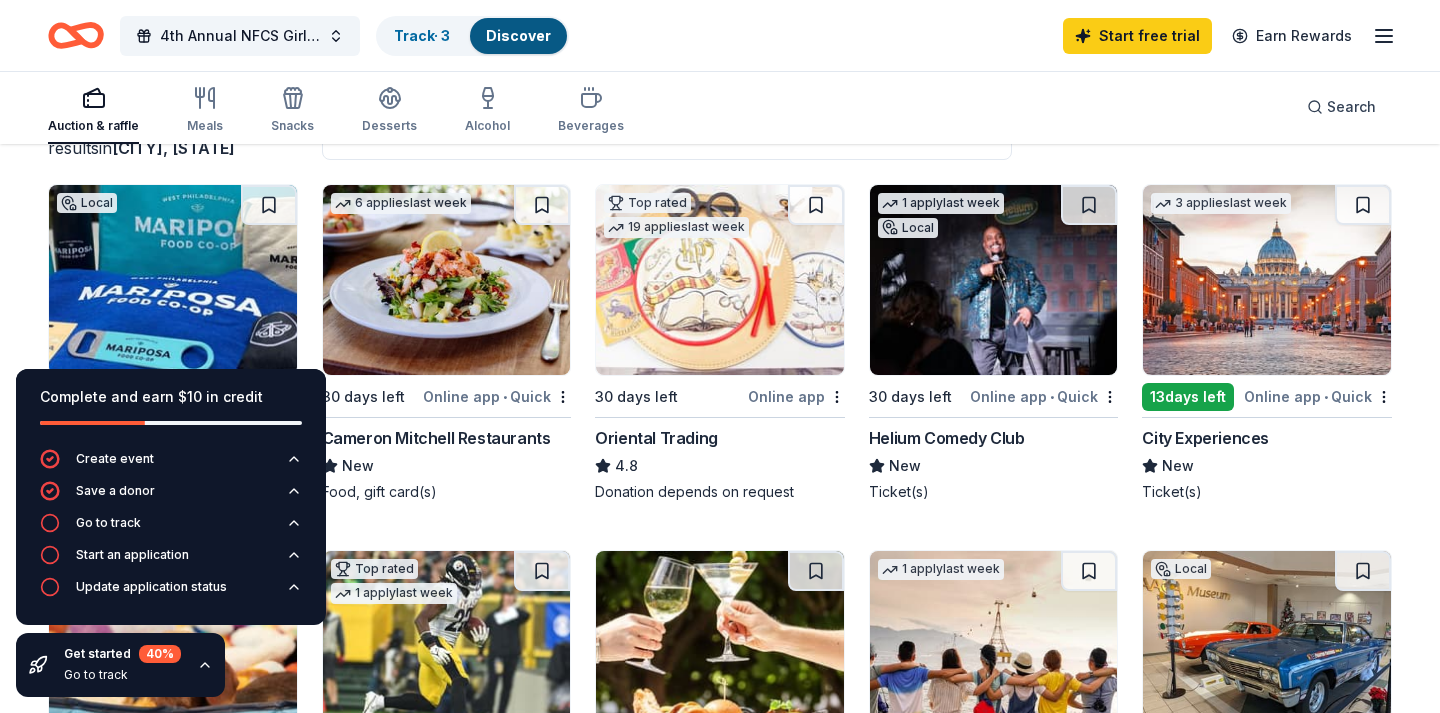 scroll, scrollTop: 270, scrollLeft: 0, axis: vertical 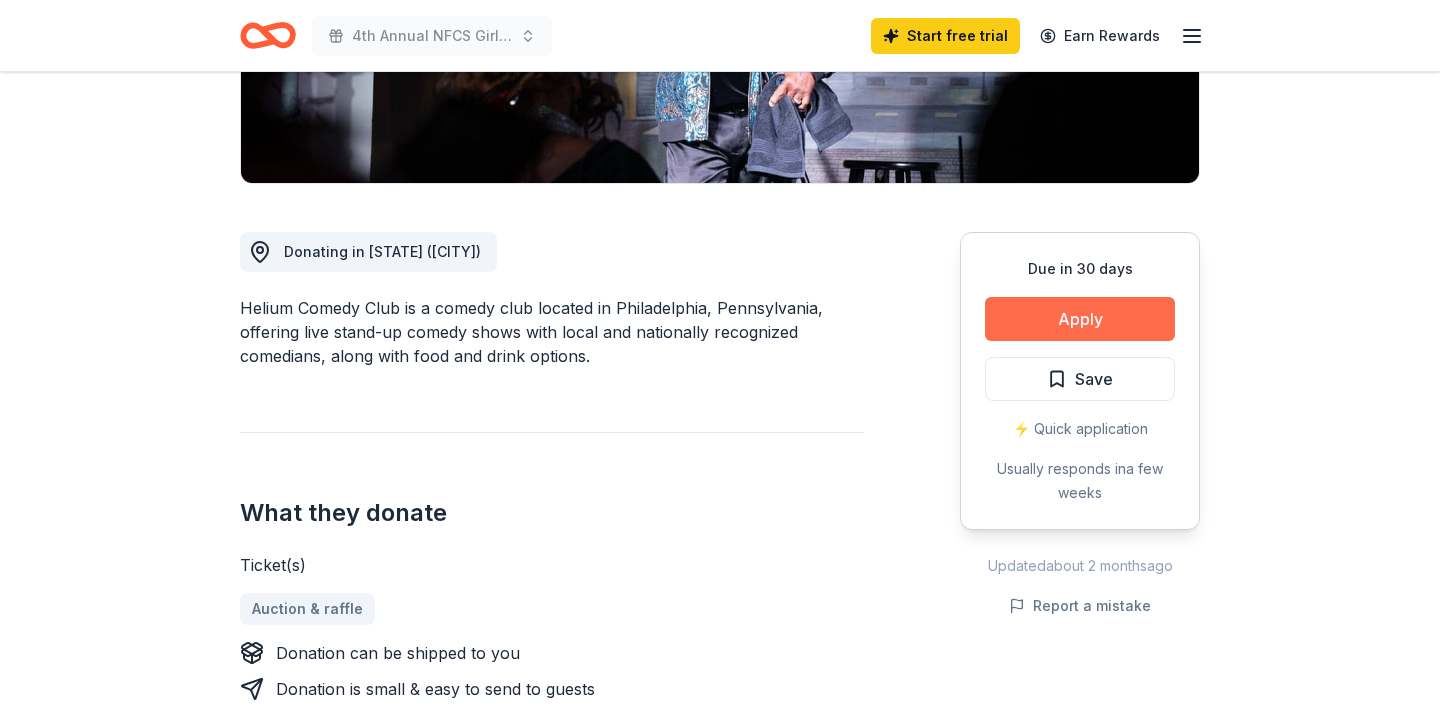 click on "Apply" at bounding box center (1080, 319) 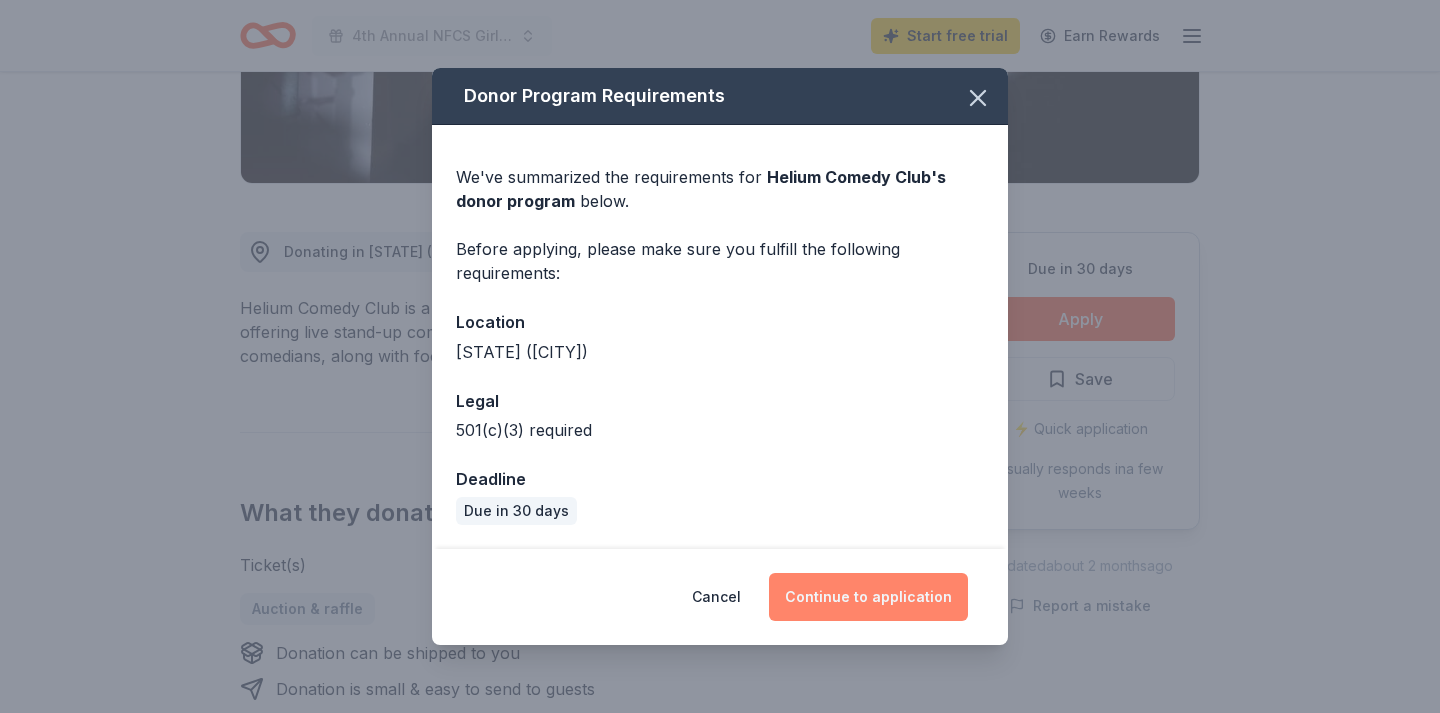 click on "Continue to application" at bounding box center [868, 597] 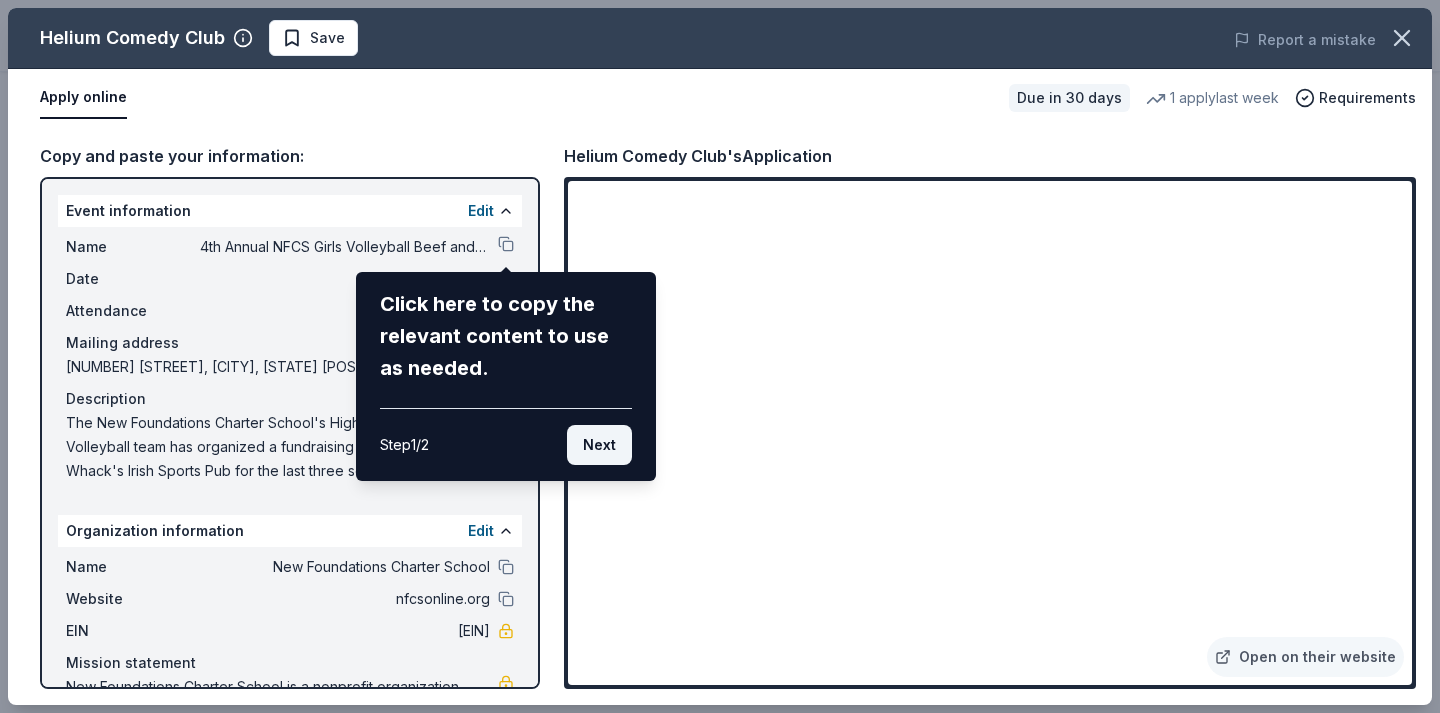 click on "Next" at bounding box center [599, 445] 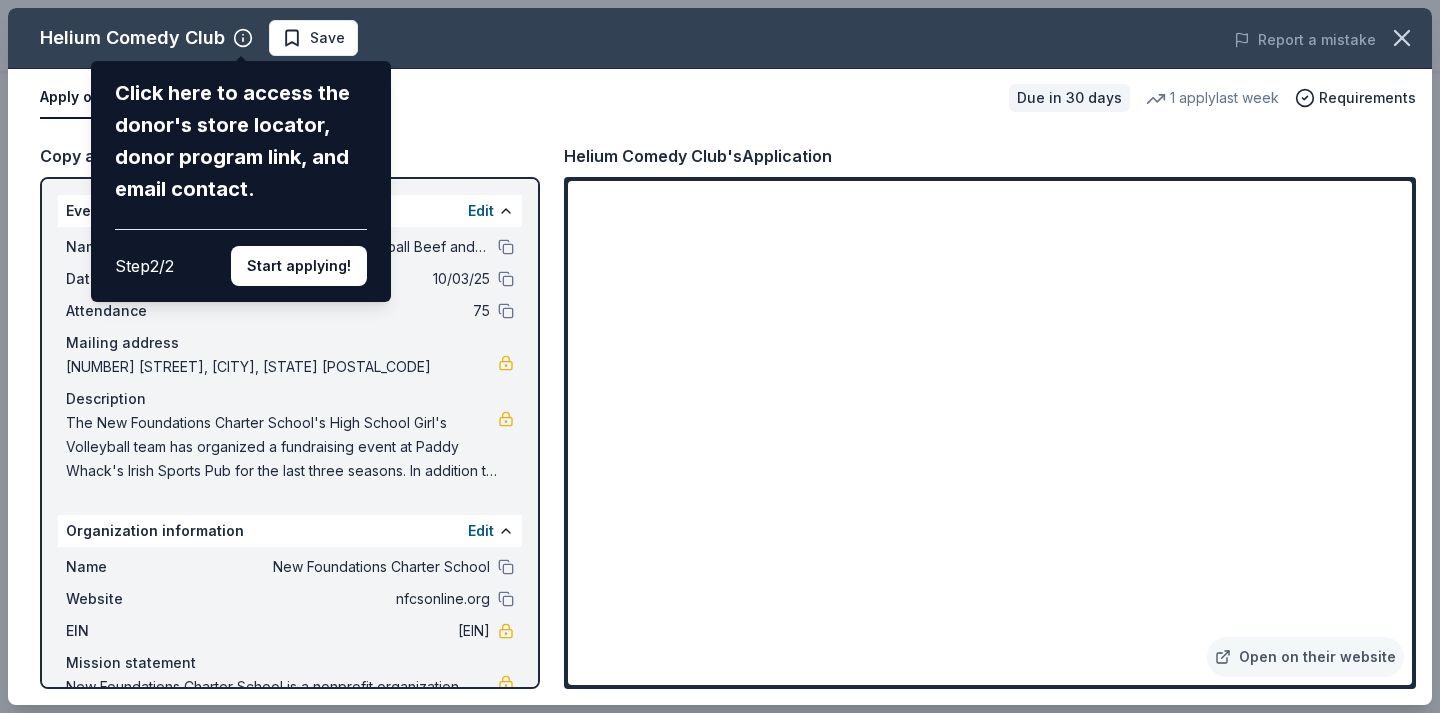 click on "Helium Comedy Club Click here to access the donor's store locator, donor program link, and email contact. Step  2 / 2 Start applying! Save Report a mistake Apply online Due in 30 days 1   apply  last week Requirements Copy and paste your information: Event information Edit Name 4th Annual NFCS Girls Volleyball Beef and Beer Date [DATE] Attendance [NUMBER] Mailing address [NUMBER] [STREET], [CITY], [STATE] [POSTAL_CODE] Description Organization information Edit Name New Foundations Charter School Website nfcsonline.org EIN [EIN] Mission statement New Foundations Charter School is a nonprofit organization focused on education. It is based in [CITY], [STATE]. It received its nonprofit status in 2001. Helium Comedy Club's  Application Open on their website" at bounding box center [720, 356] 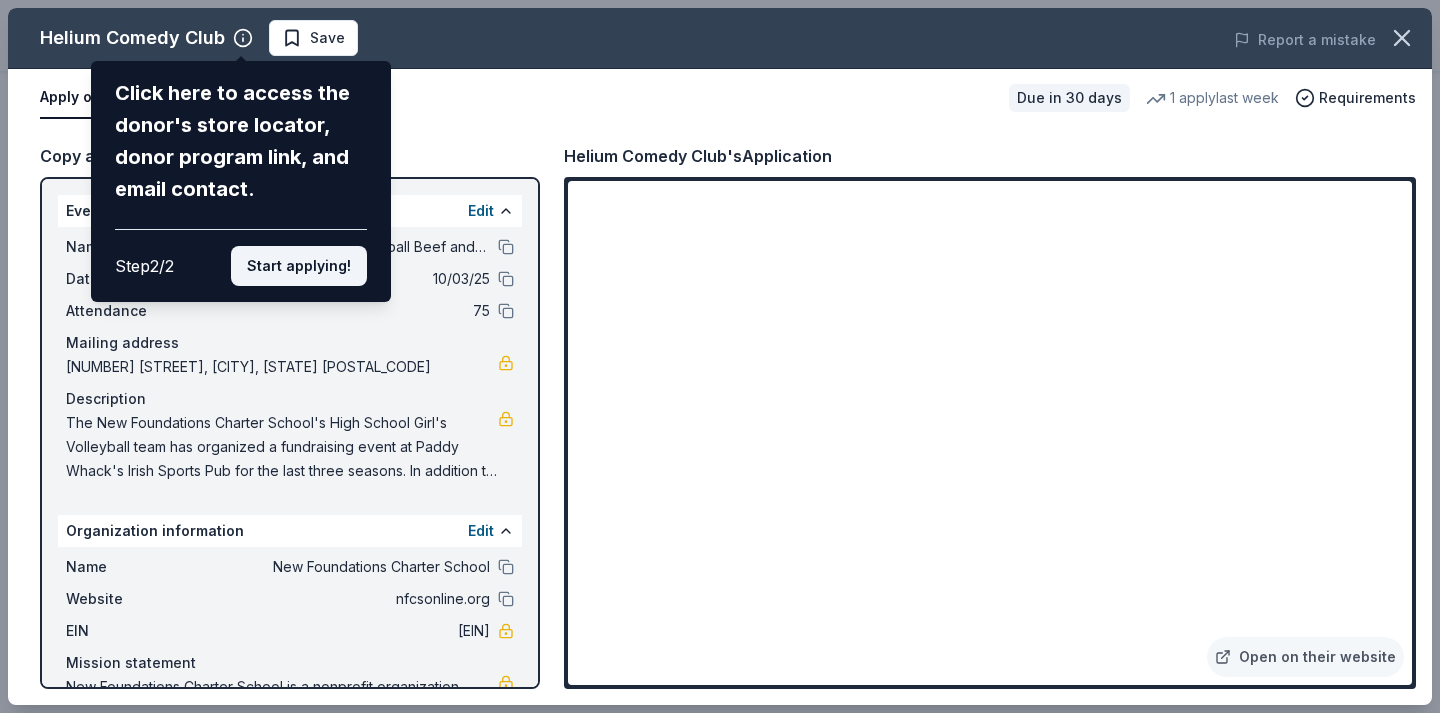 click on "Start applying!" at bounding box center (299, 266) 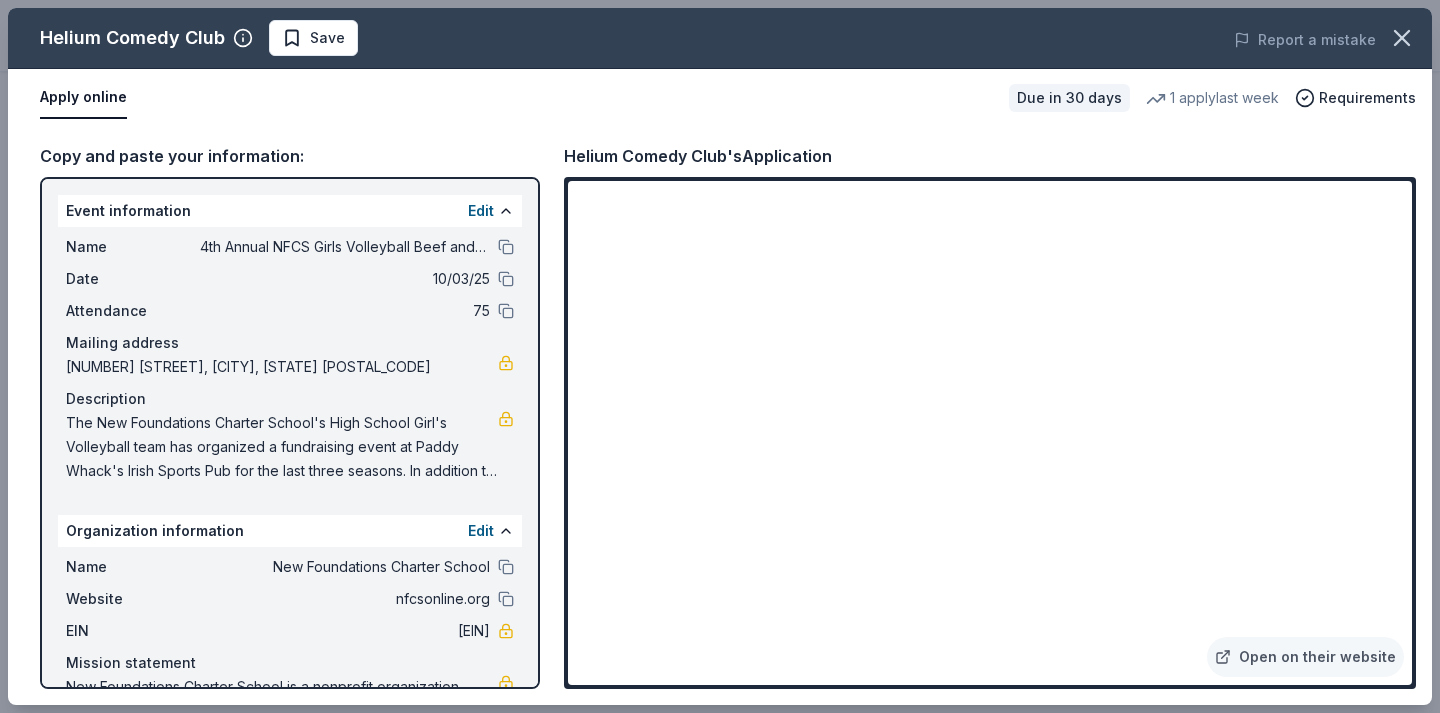 scroll, scrollTop: 84, scrollLeft: 0, axis: vertical 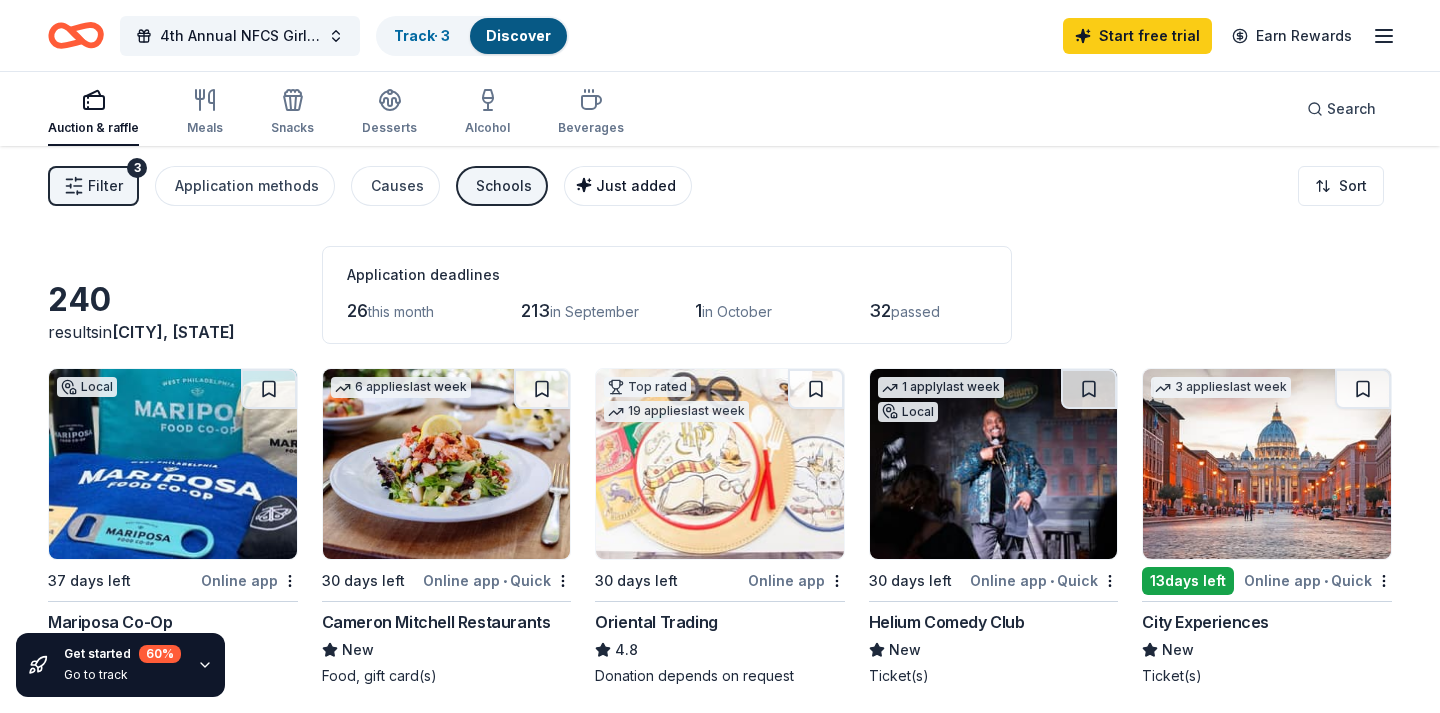 click on "Just added" at bounding box center (636, 185) 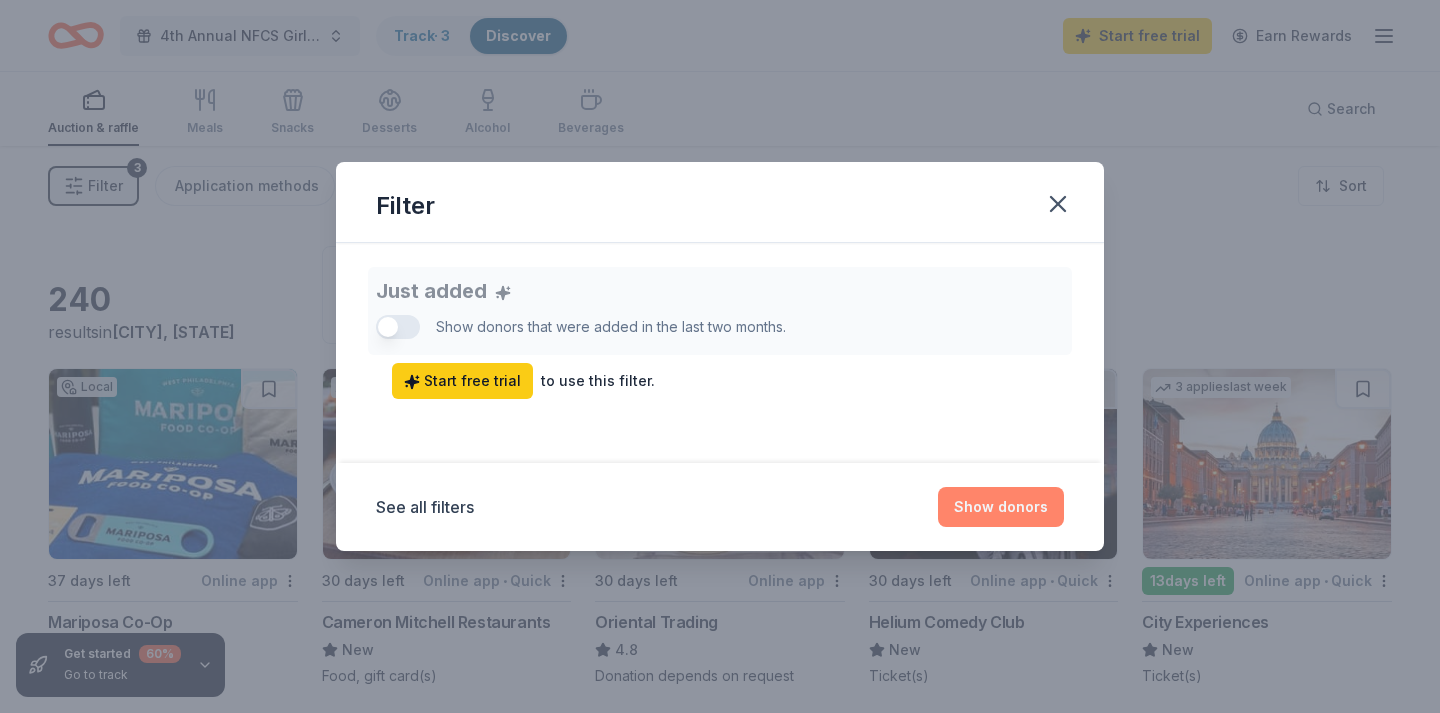 click on "Show    donors" at bounding box center (1001, 507) 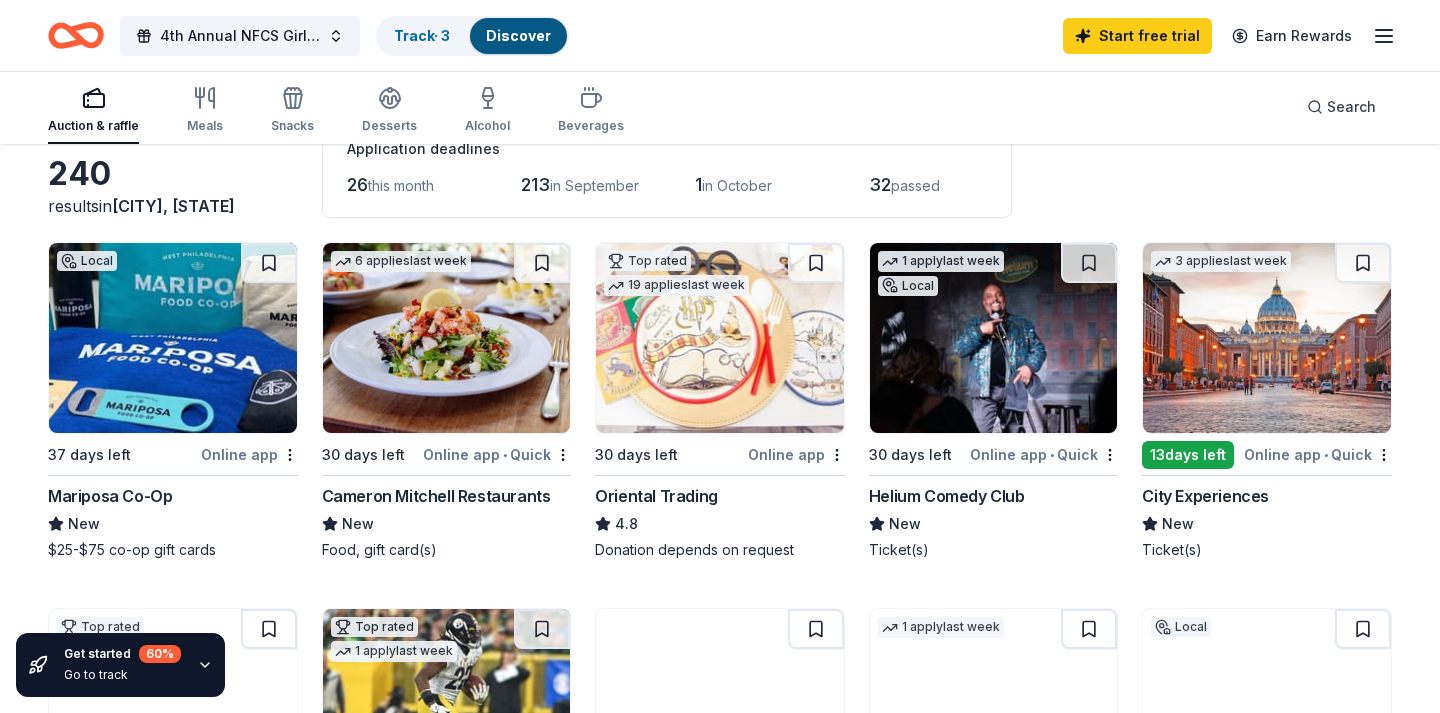 scroll, scrollTop: 0, scrollLeft: 0, axis: both 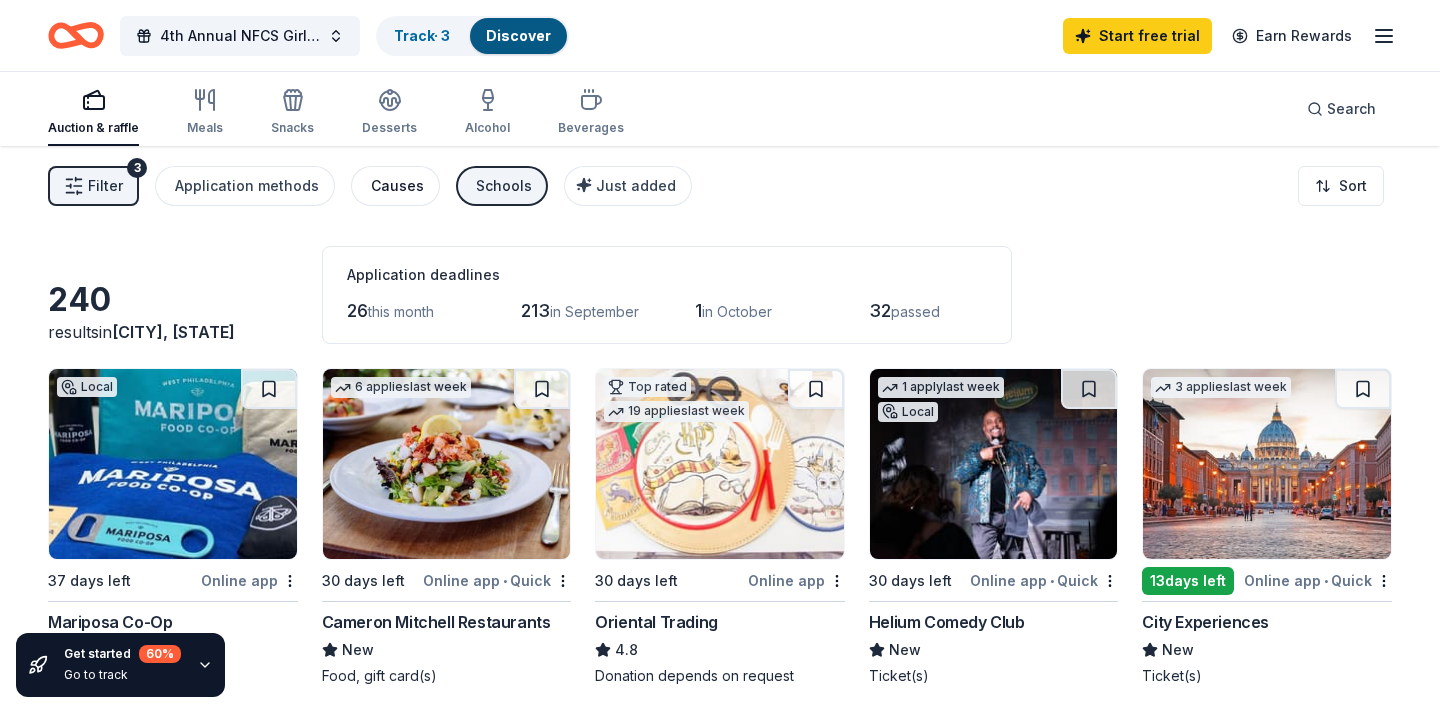 click on "Causes" at bounding box center [397, 186] 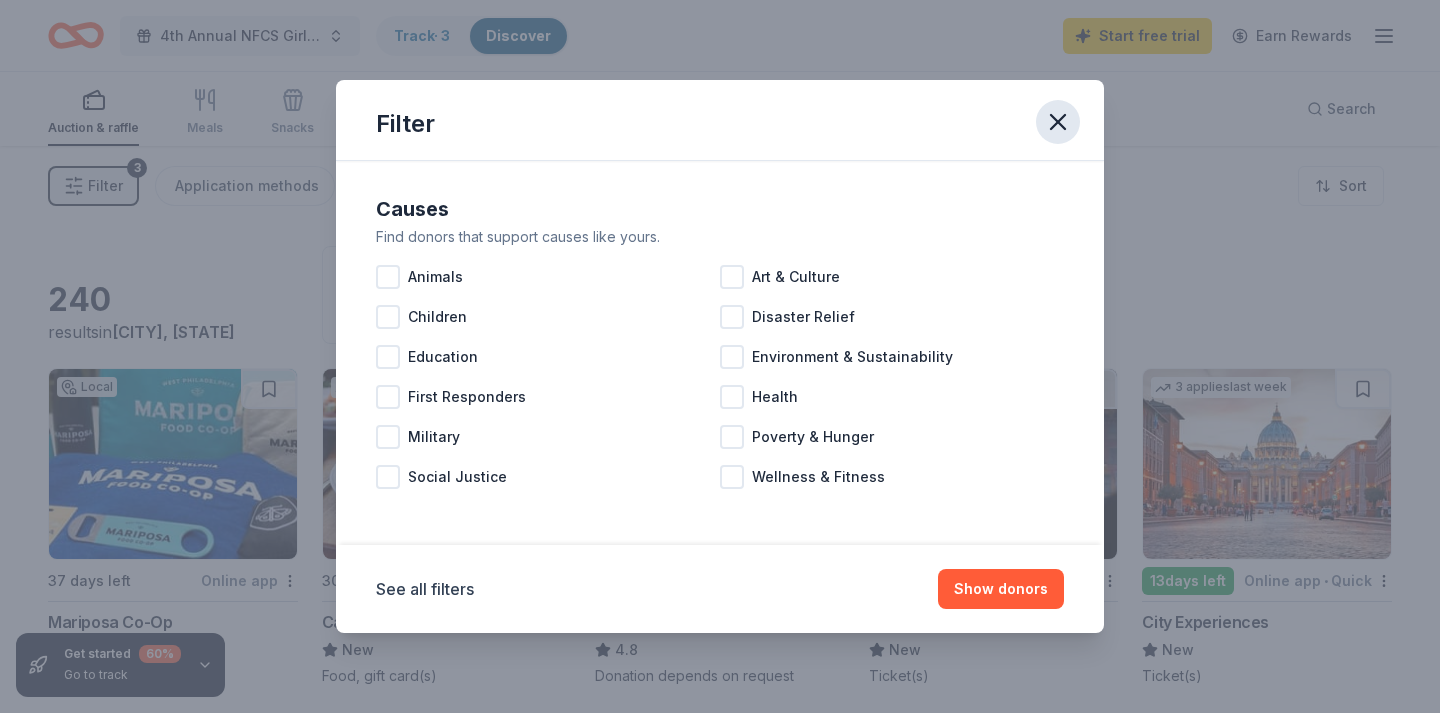 click 